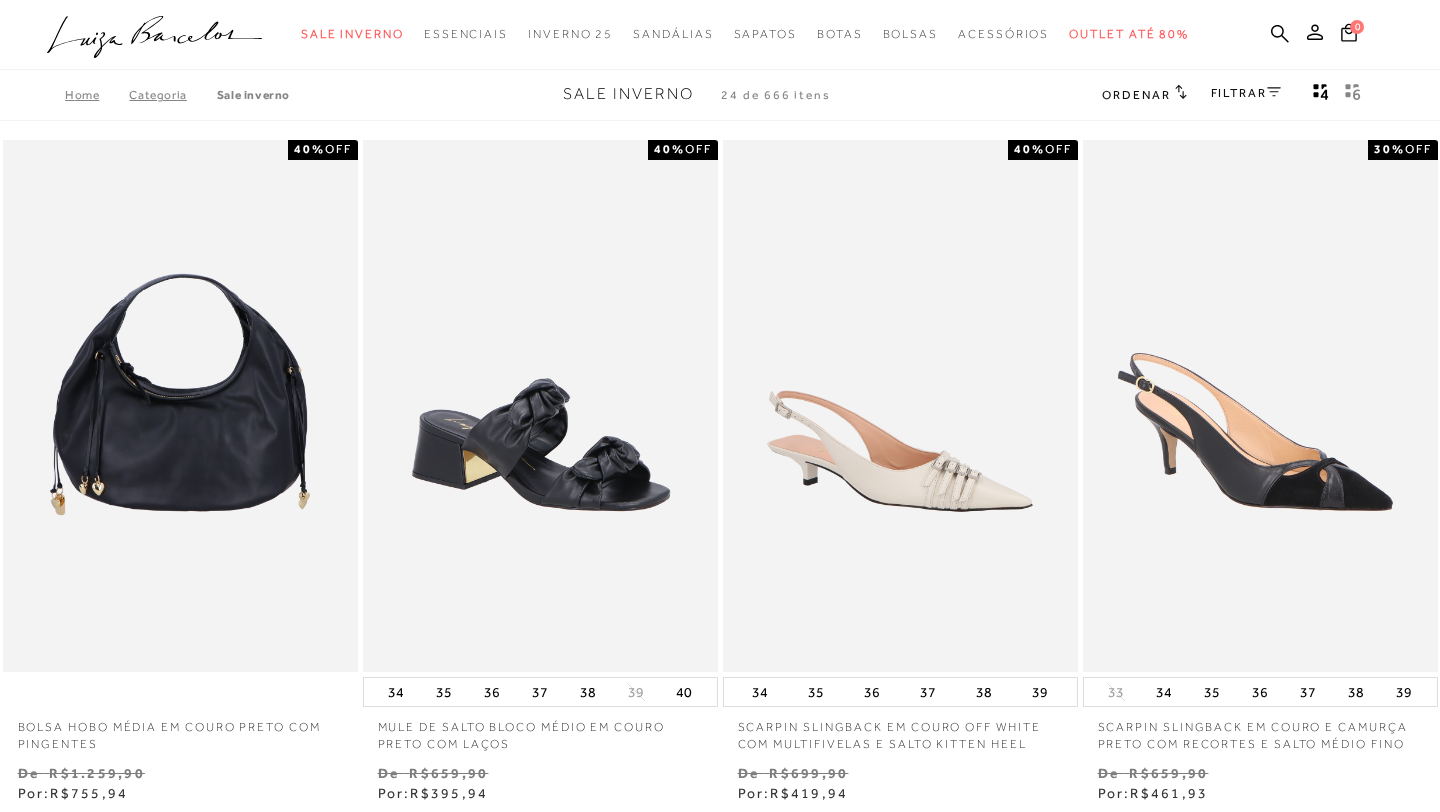 scroll, scrollTop: 0, scrollLeft: 0, axis: both 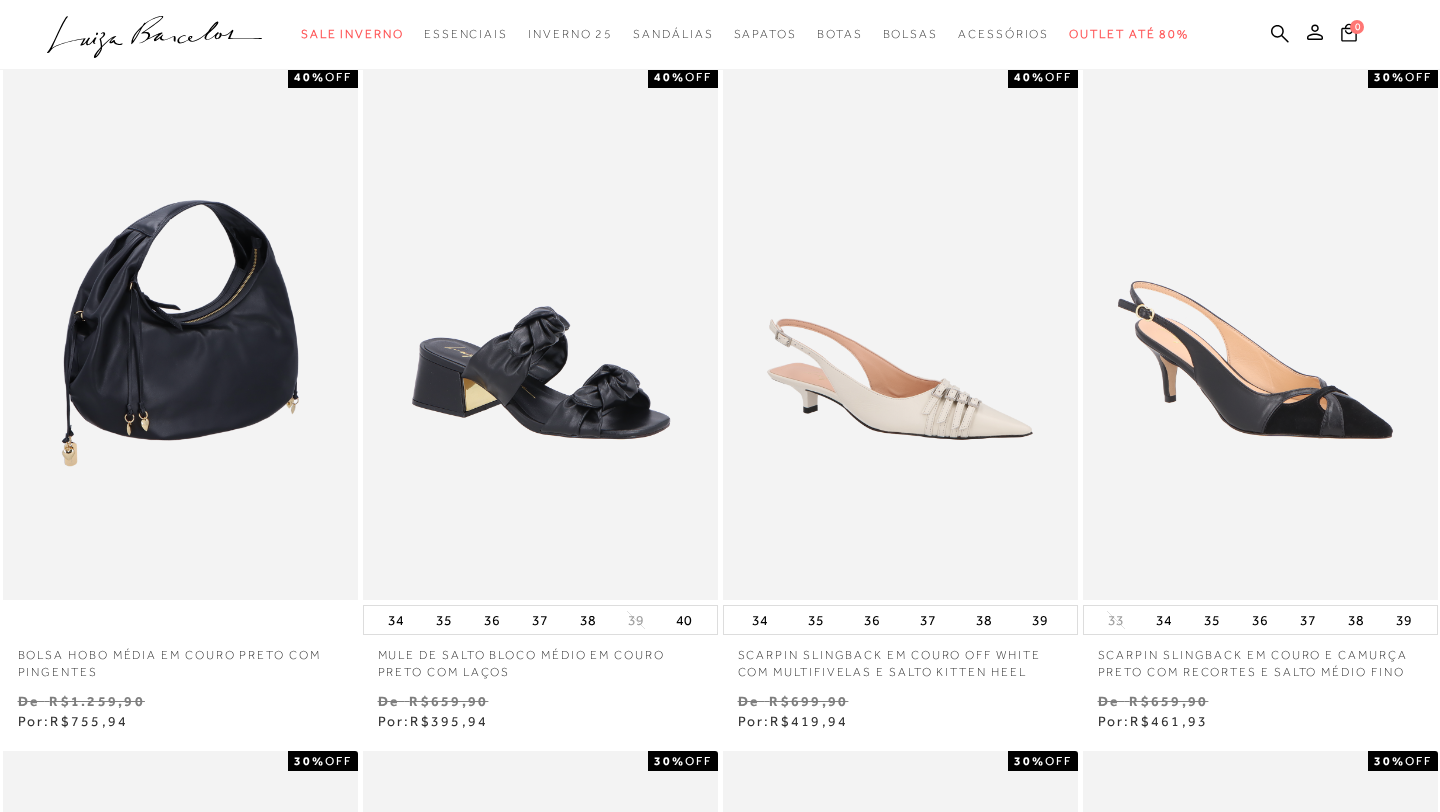 click at bounding box center [181, 334] 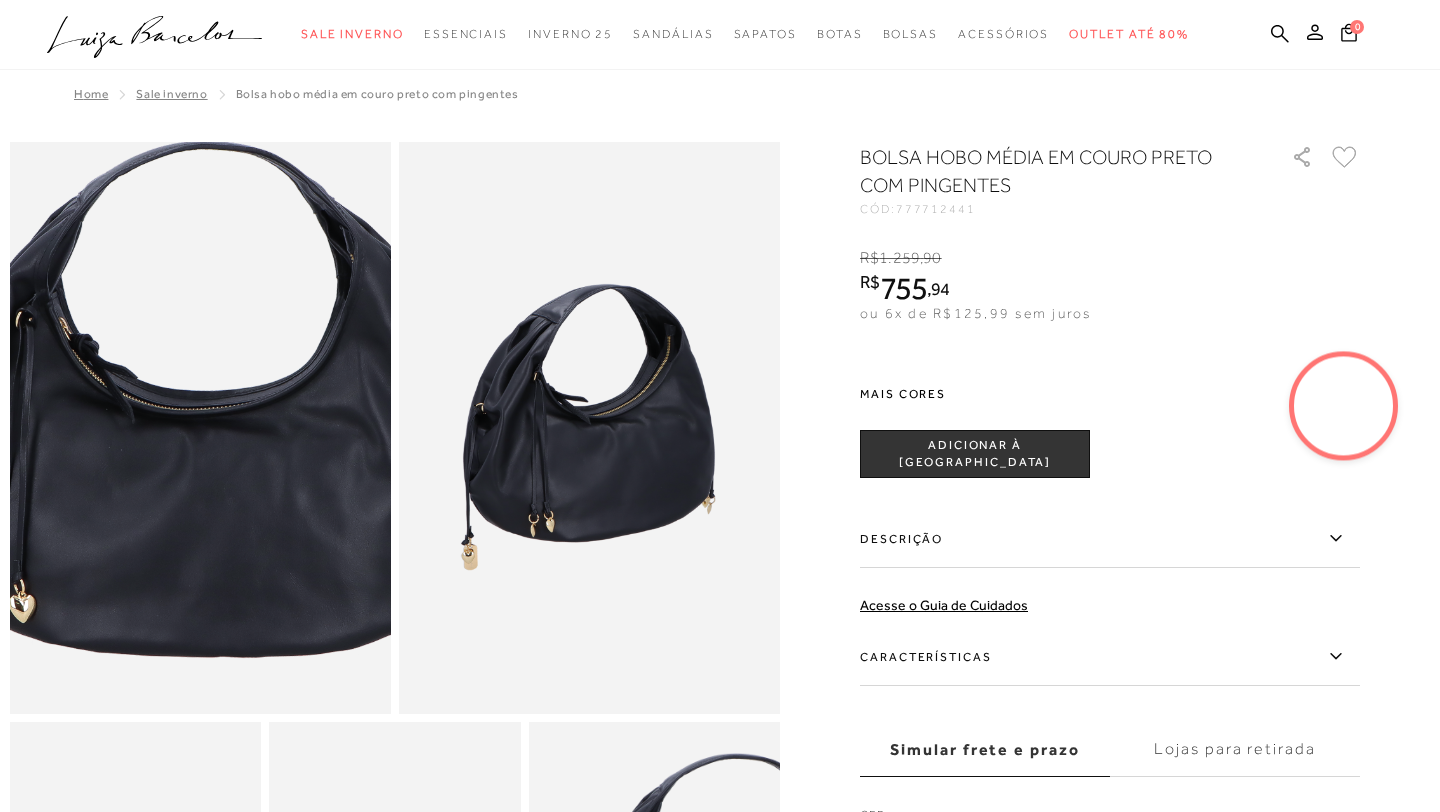 scroll, scrollTop: 0, scrollLeft: 0, axis: both 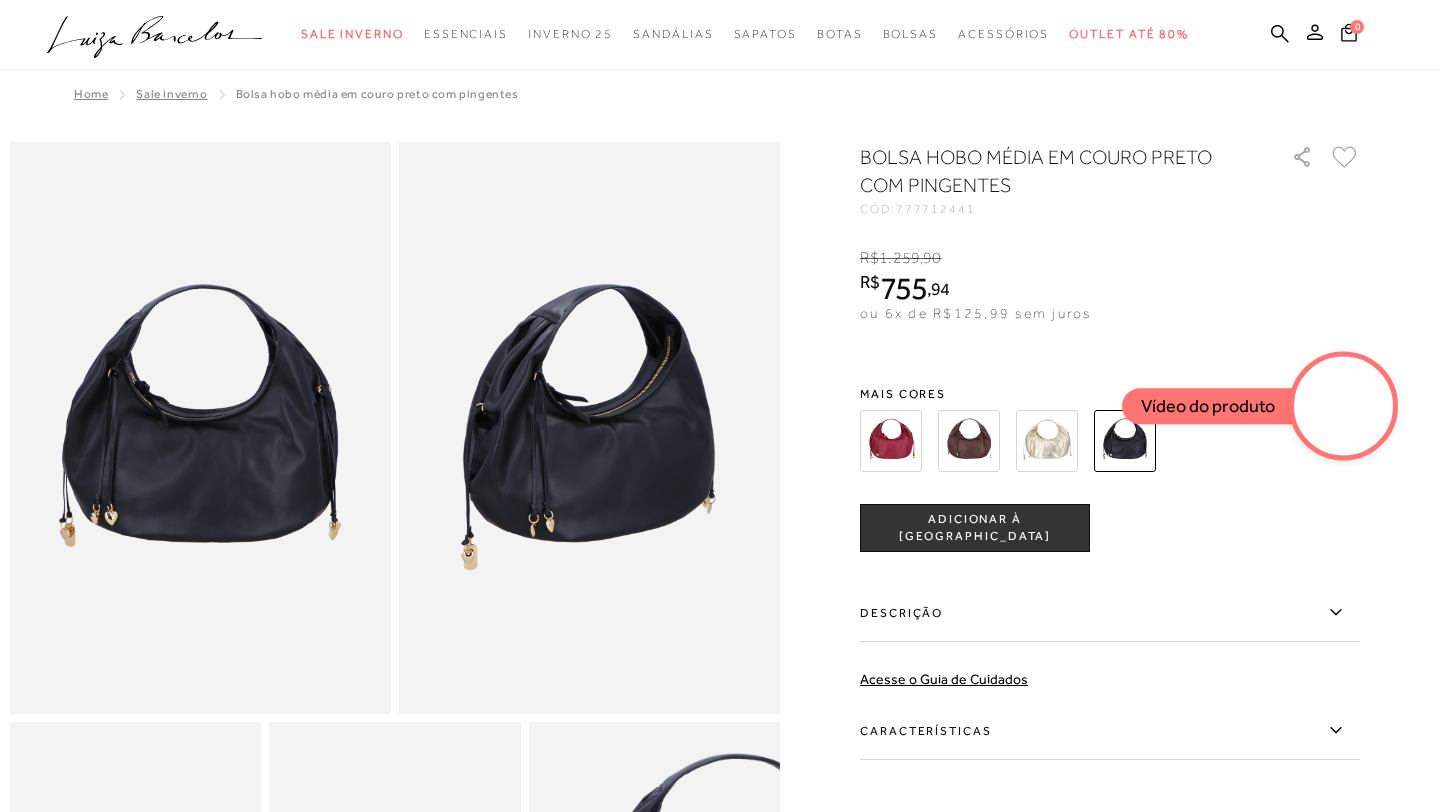 click at bounding box center (969, 441) 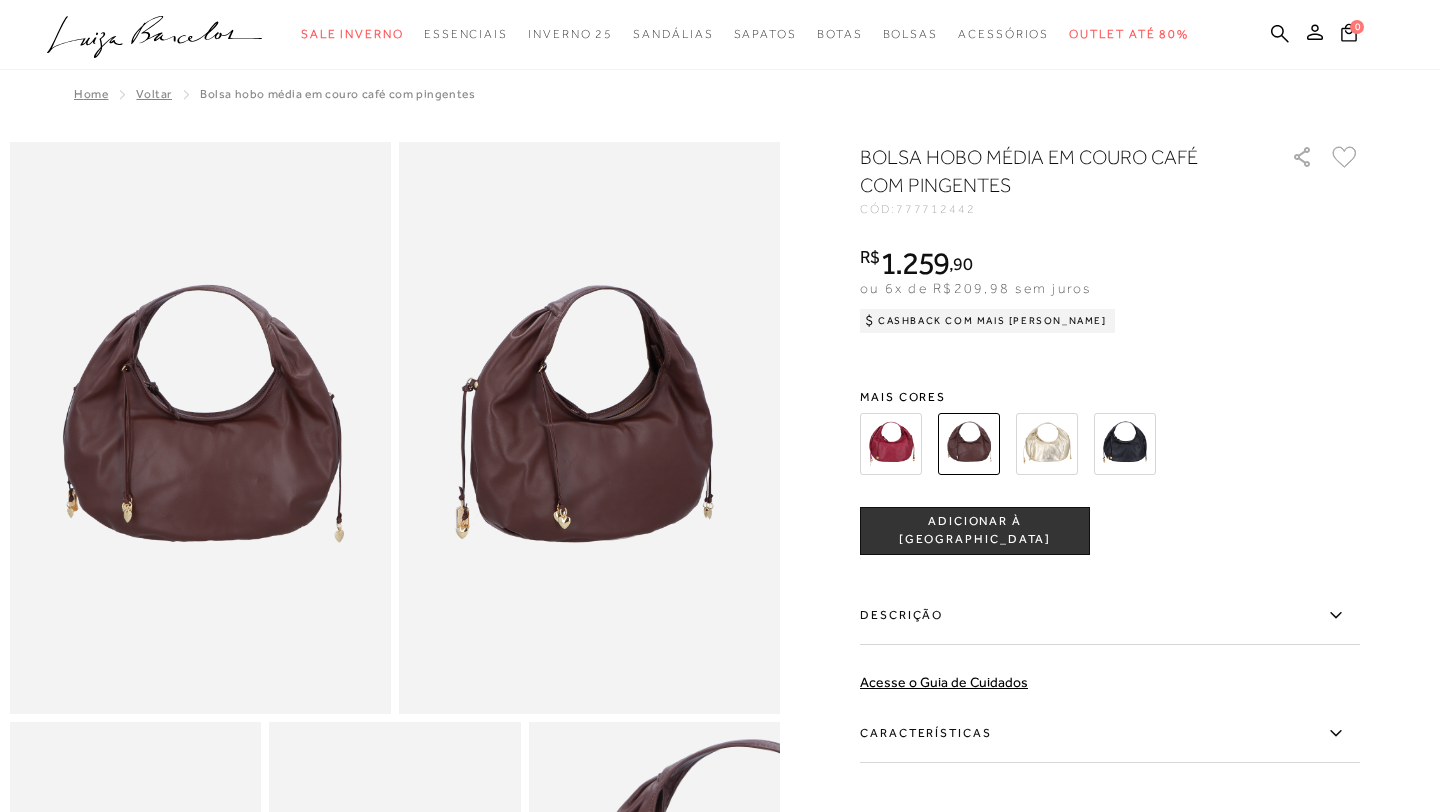 scroll, scrollTop: 0, scrollLeft: 0, axis: both 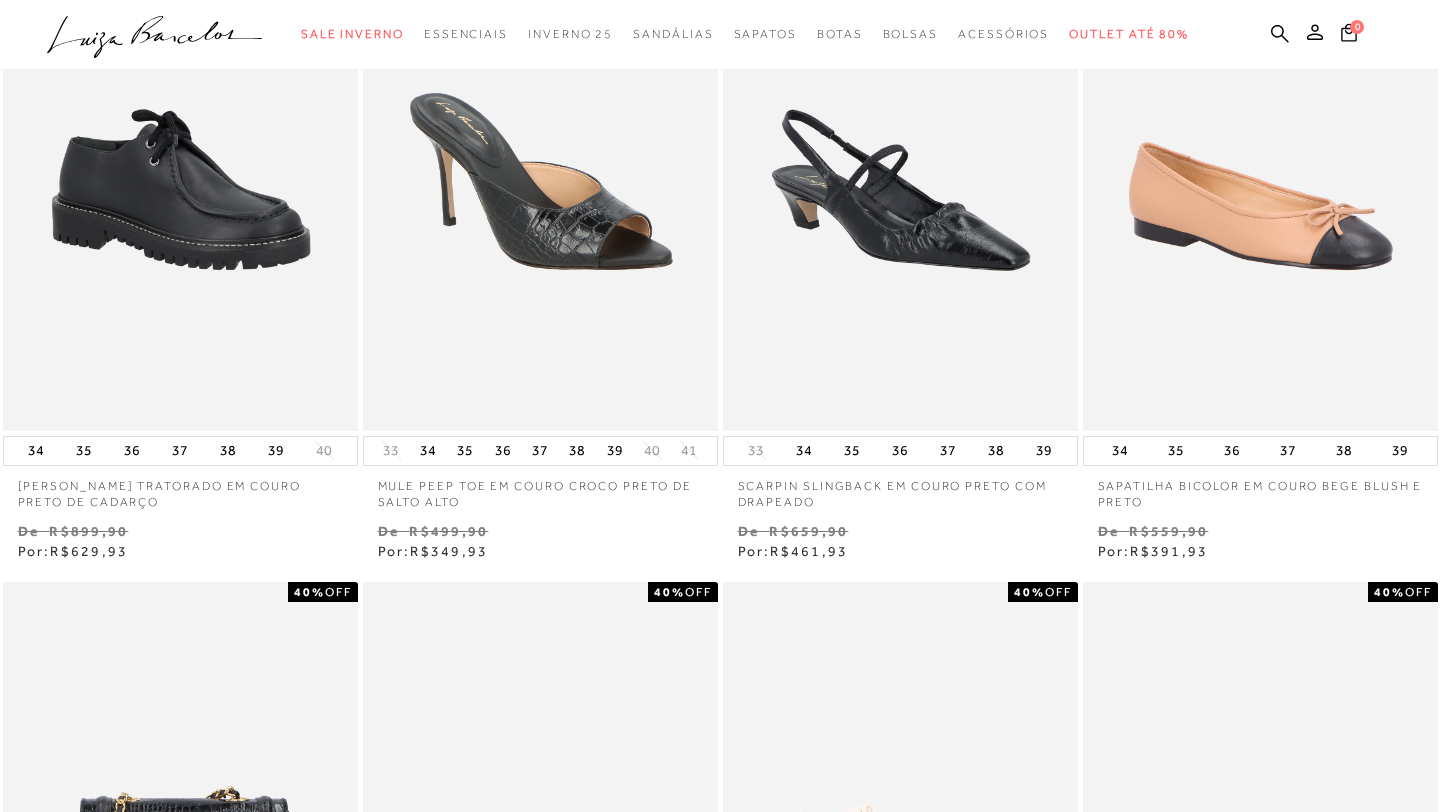 click on "De
R$499,90" at bounding box center (540, 531) 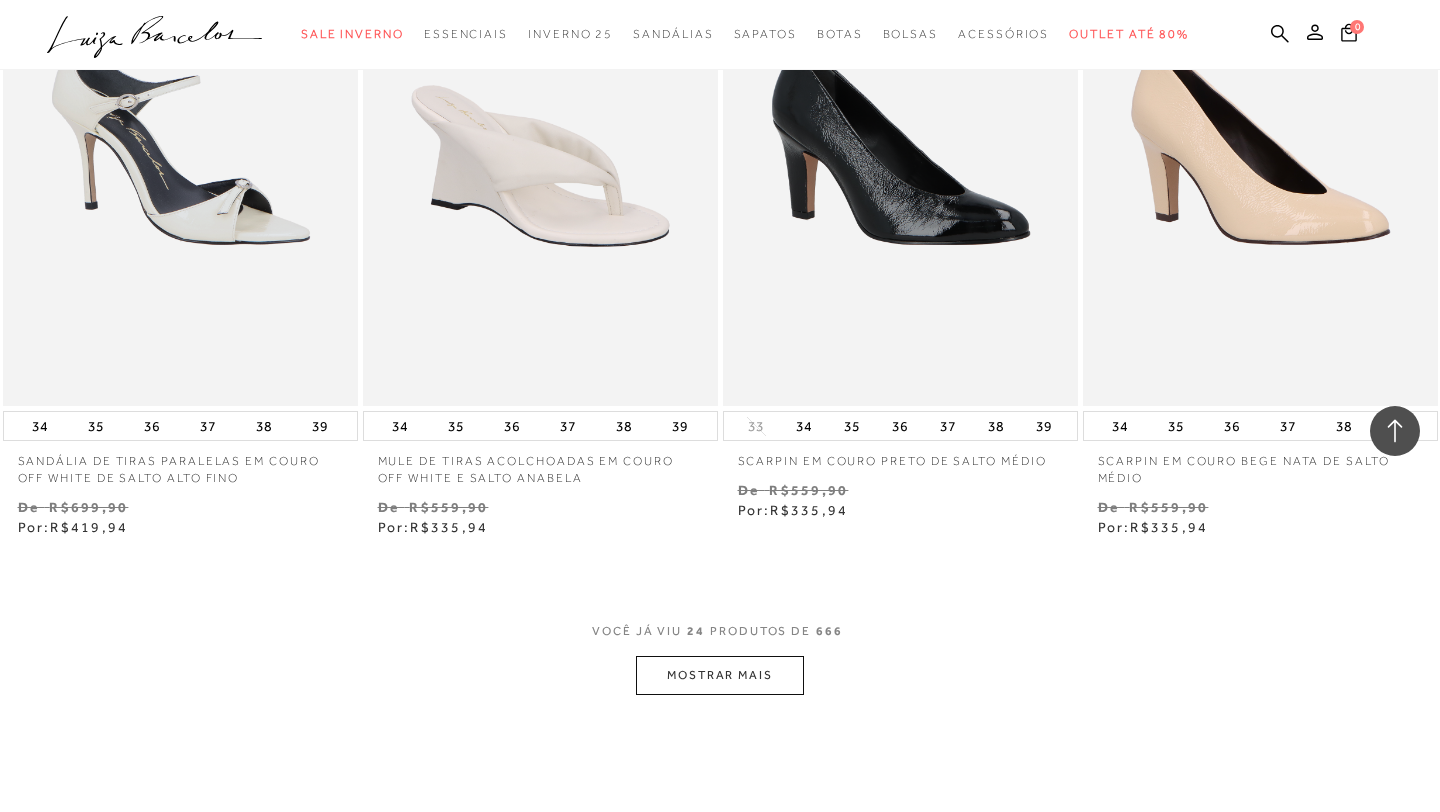 scroll, scrollTop: 3735, scrollLeft: 0, axis: vertical 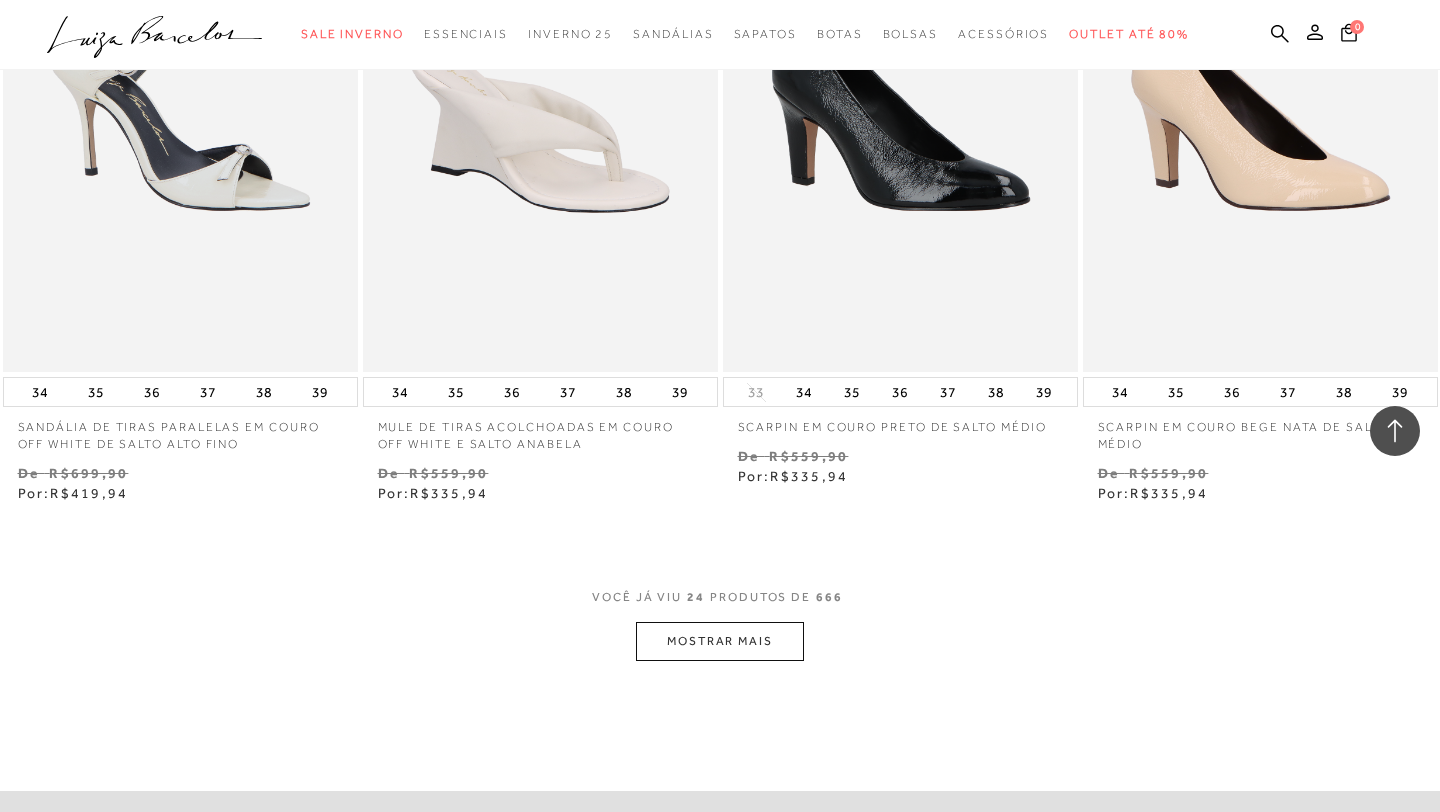 click on "MOSTRAR MAIS" at bounding box center [720, 641] 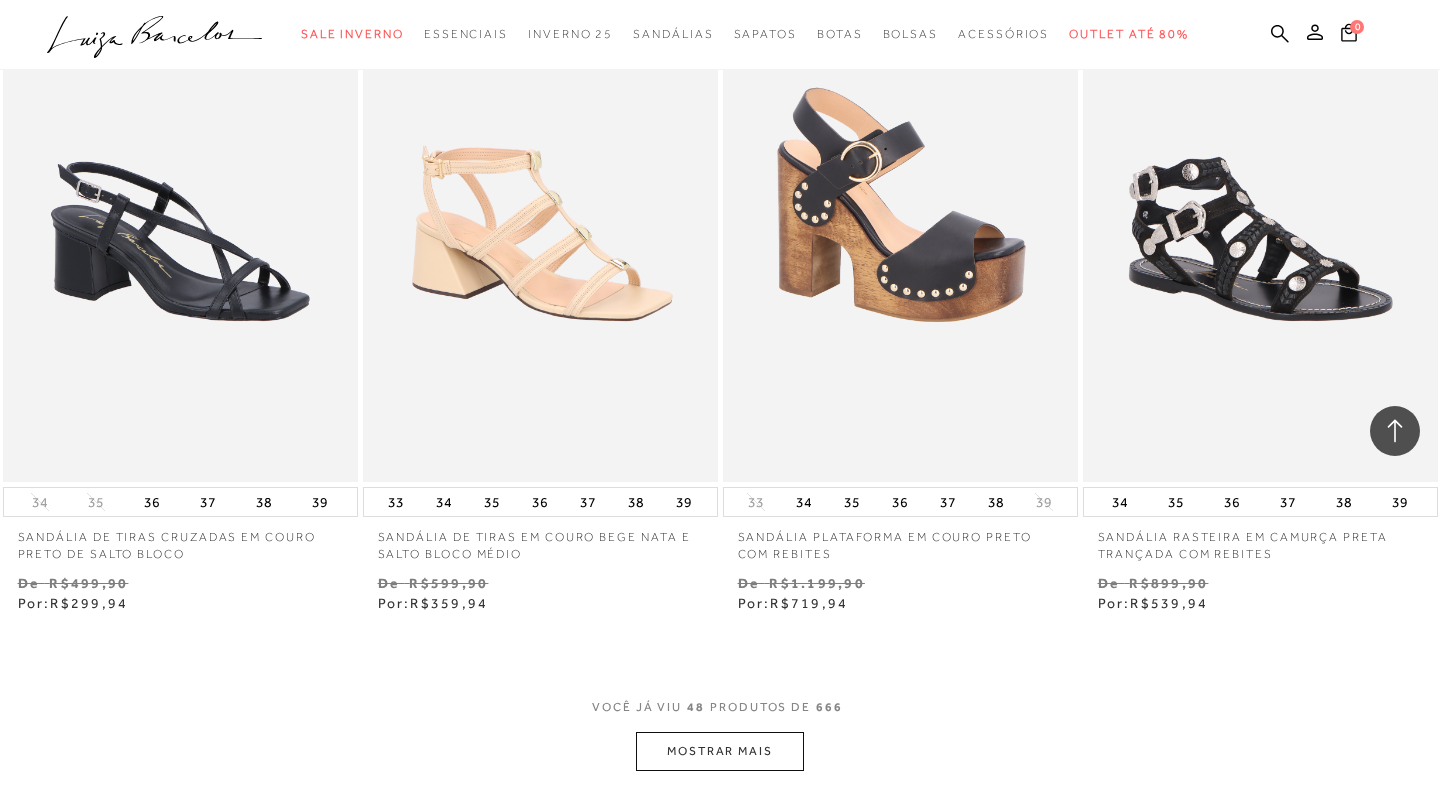 scroll, scrollTop: 7791, scrollLeft: 0, axis: vertical 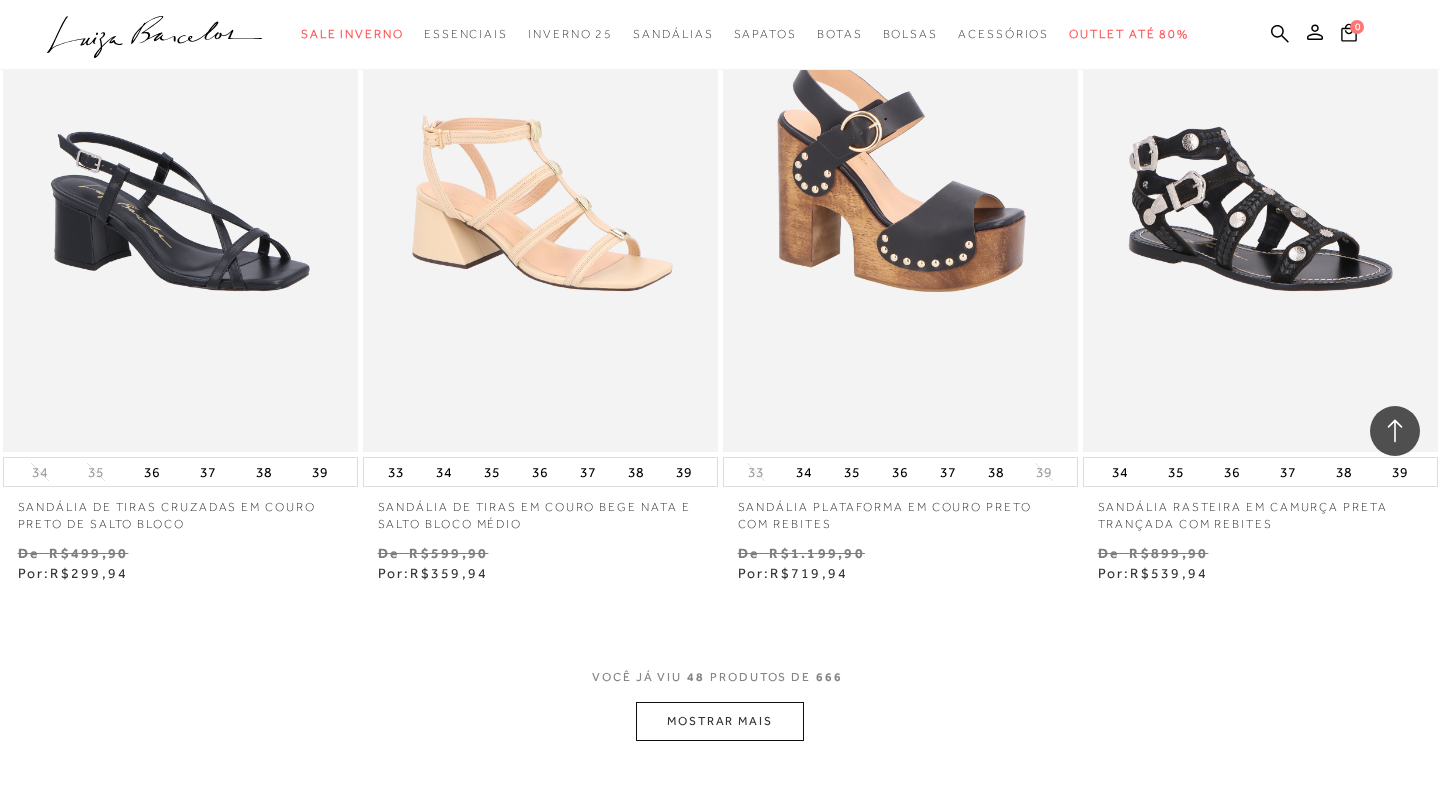 click on "MOSTRAR MAIS" at bounding box center (720, 721) 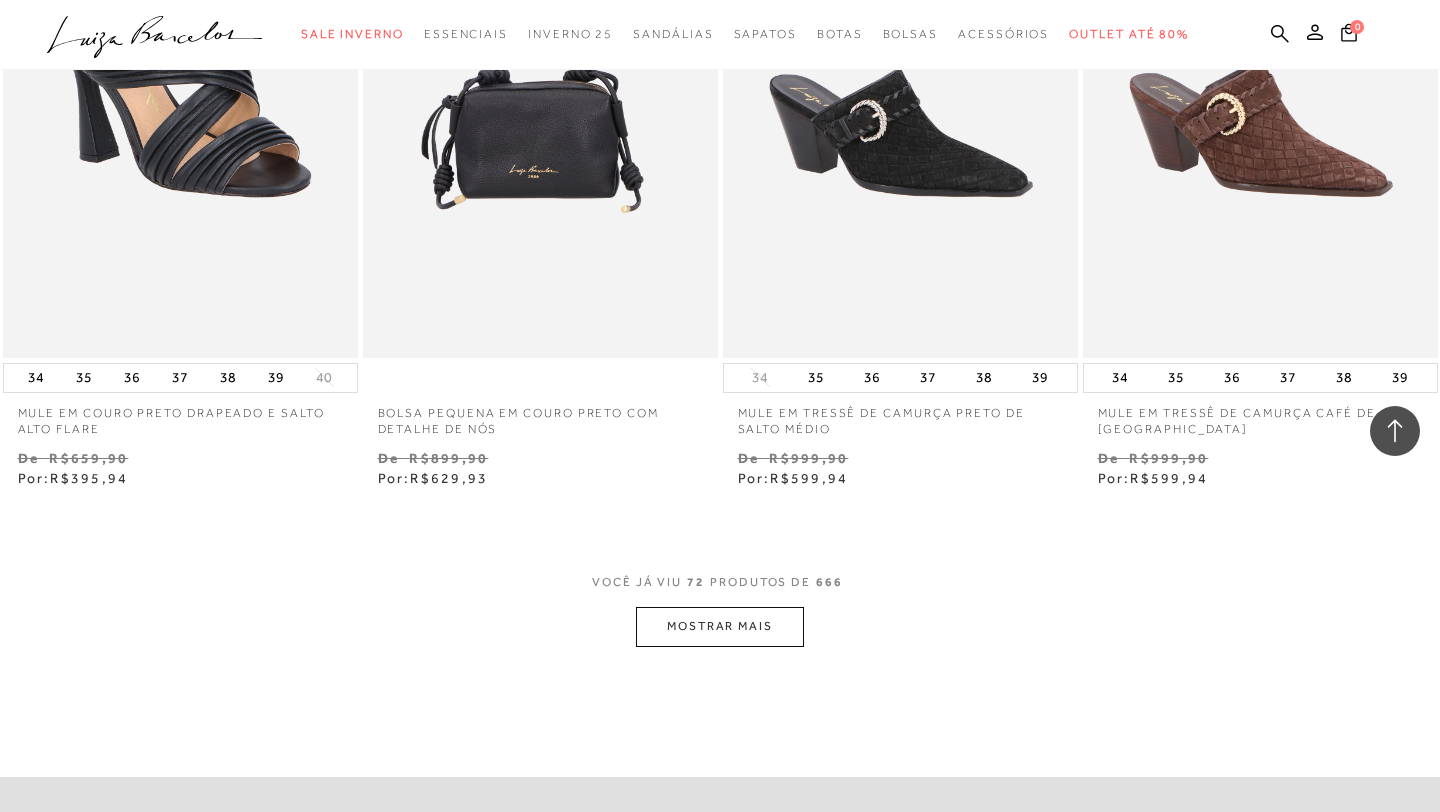 scroll, scrollTop: 12033, scrollLeft: 0, axis: vertical 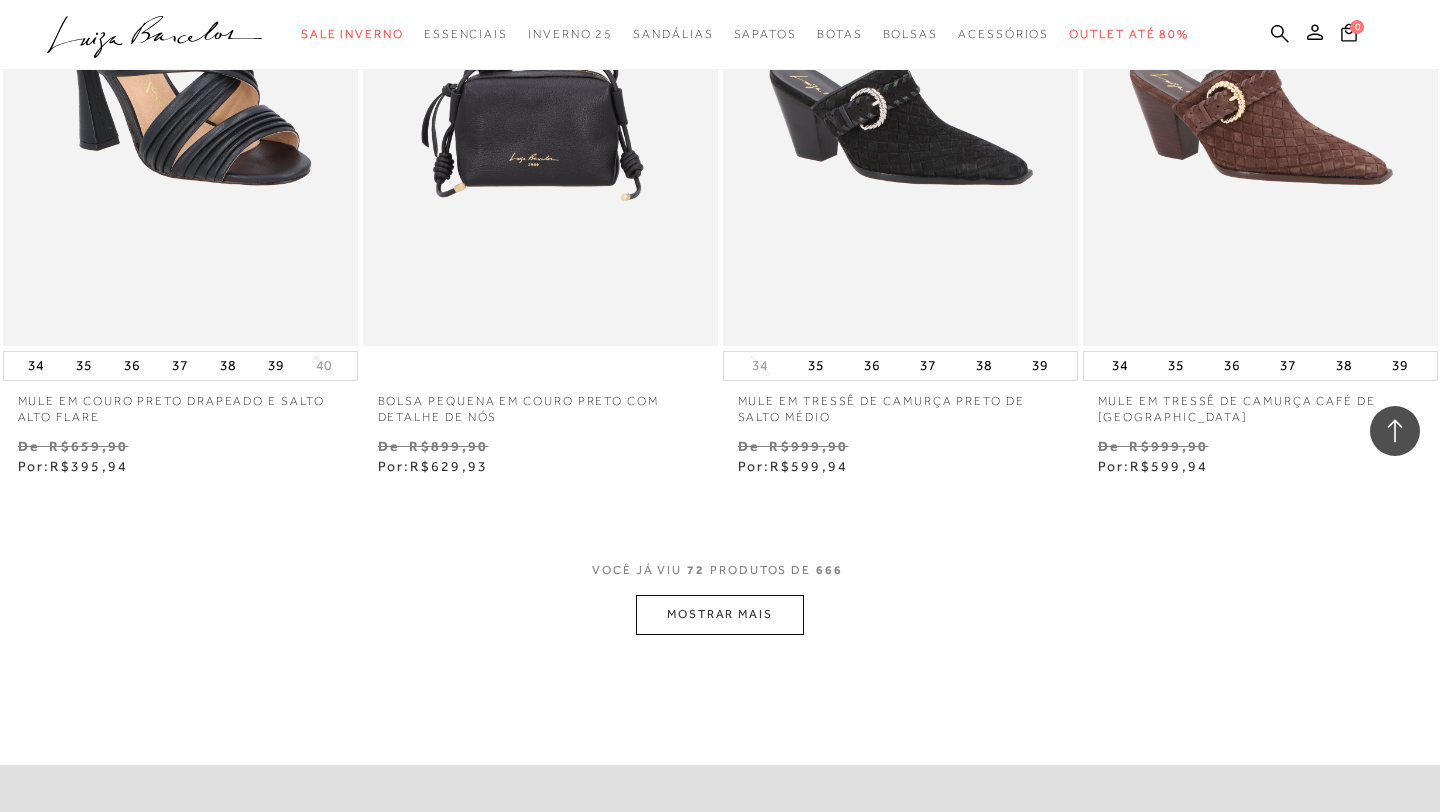 click on "MOSTRAR MAIS" at bounding box center (720, 614) 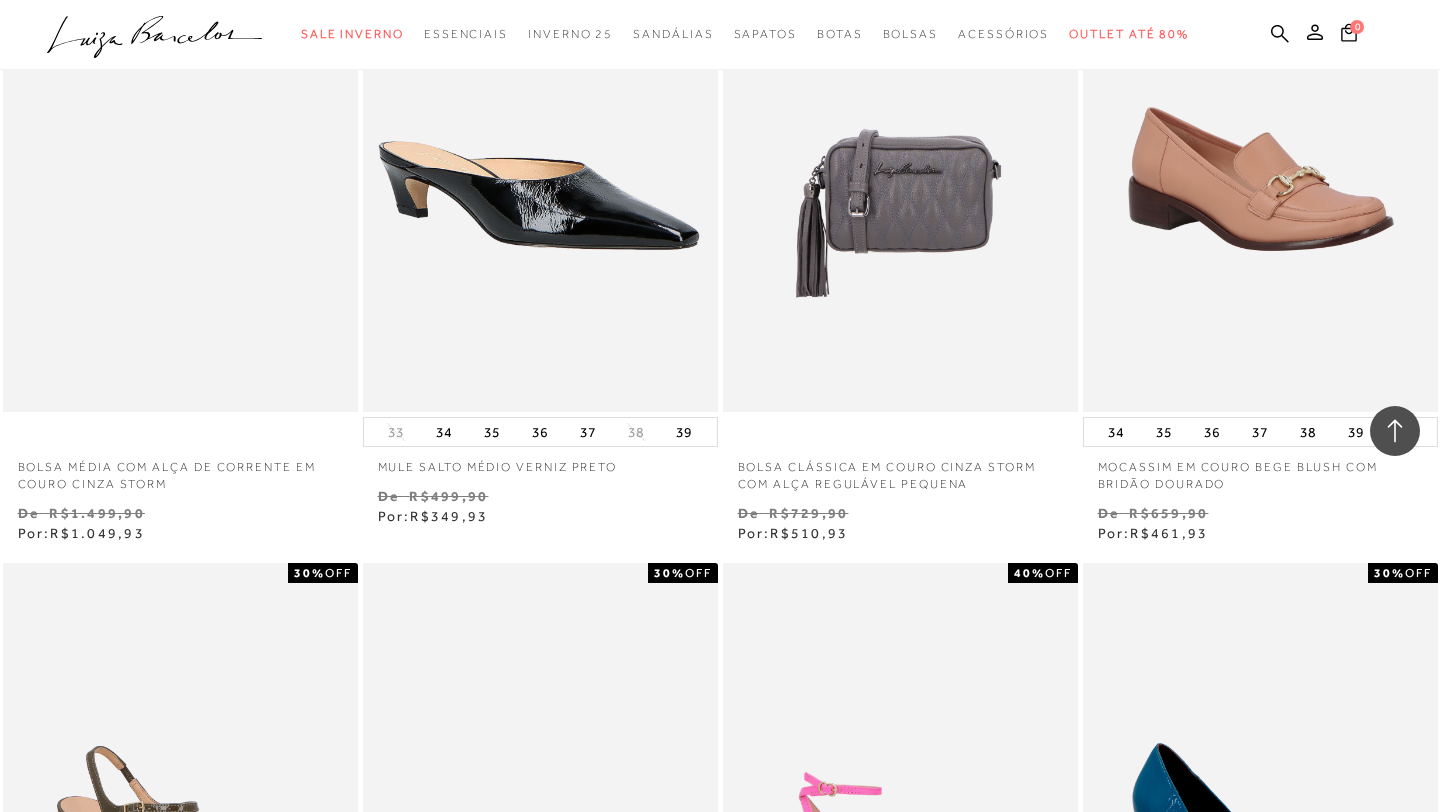 scroll, scrollTop: 15379, scrollLeft: 0, axis: vertical 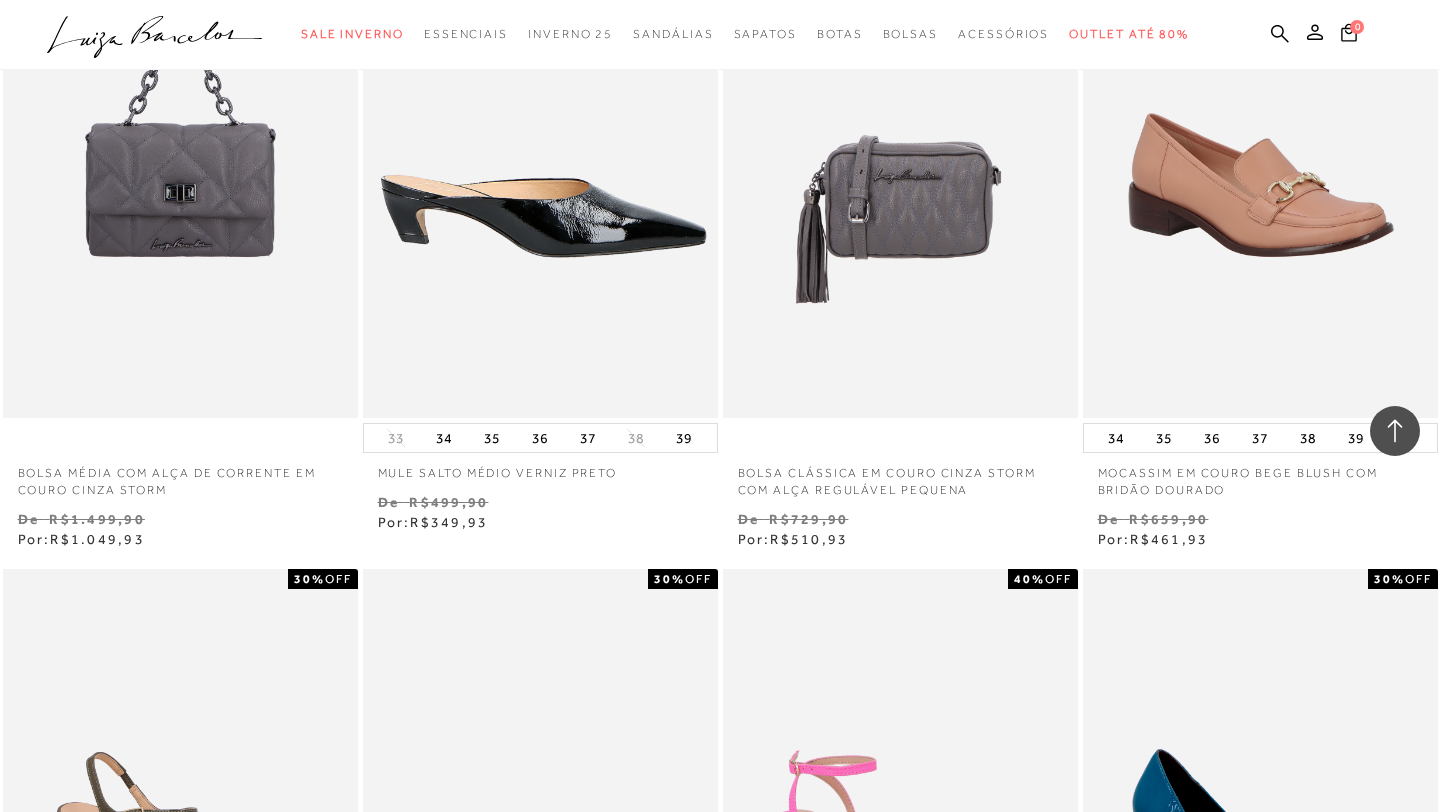 click at bounding box center [541, 152] 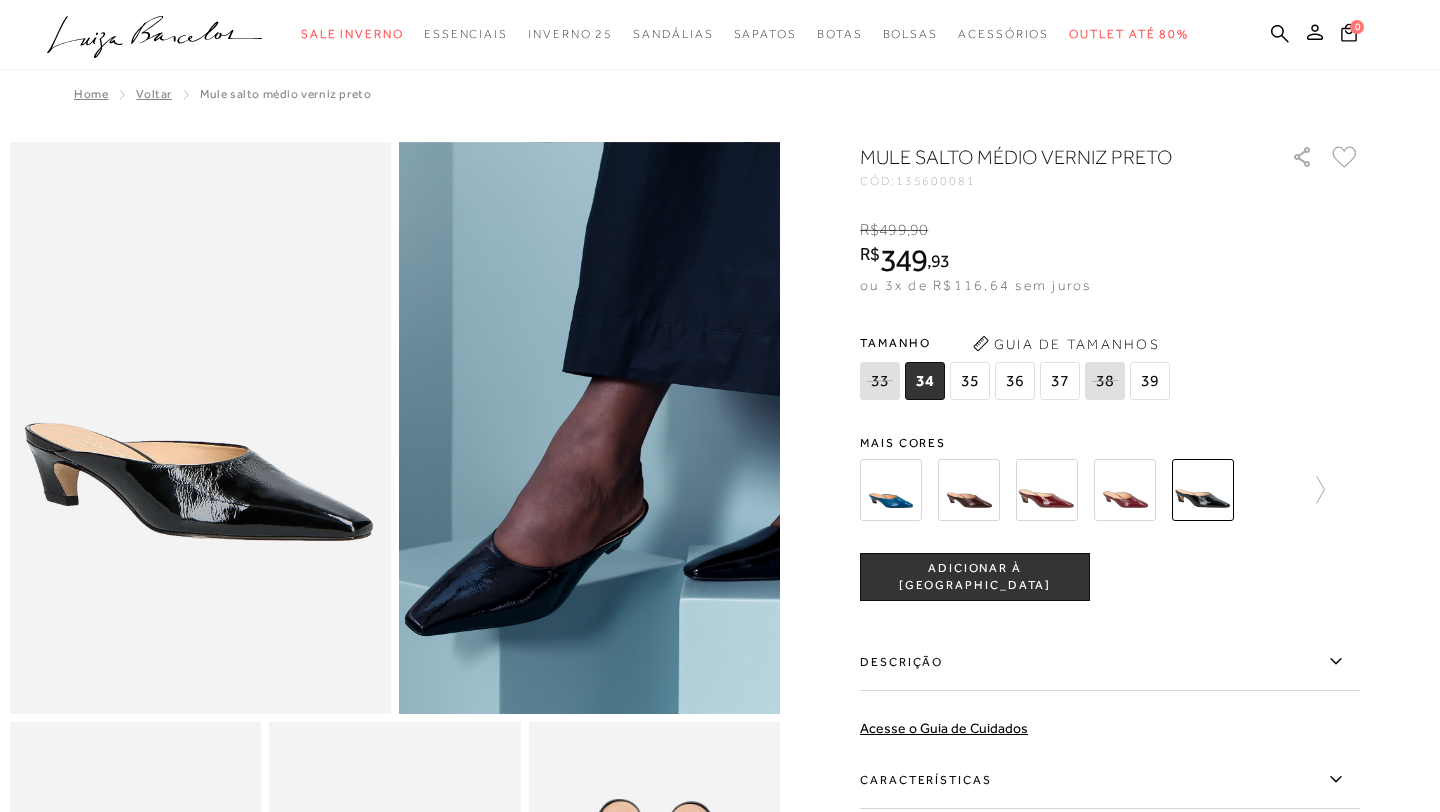 scroll, scrollTop: 3955, scrollLeft: 0, axis: vertical 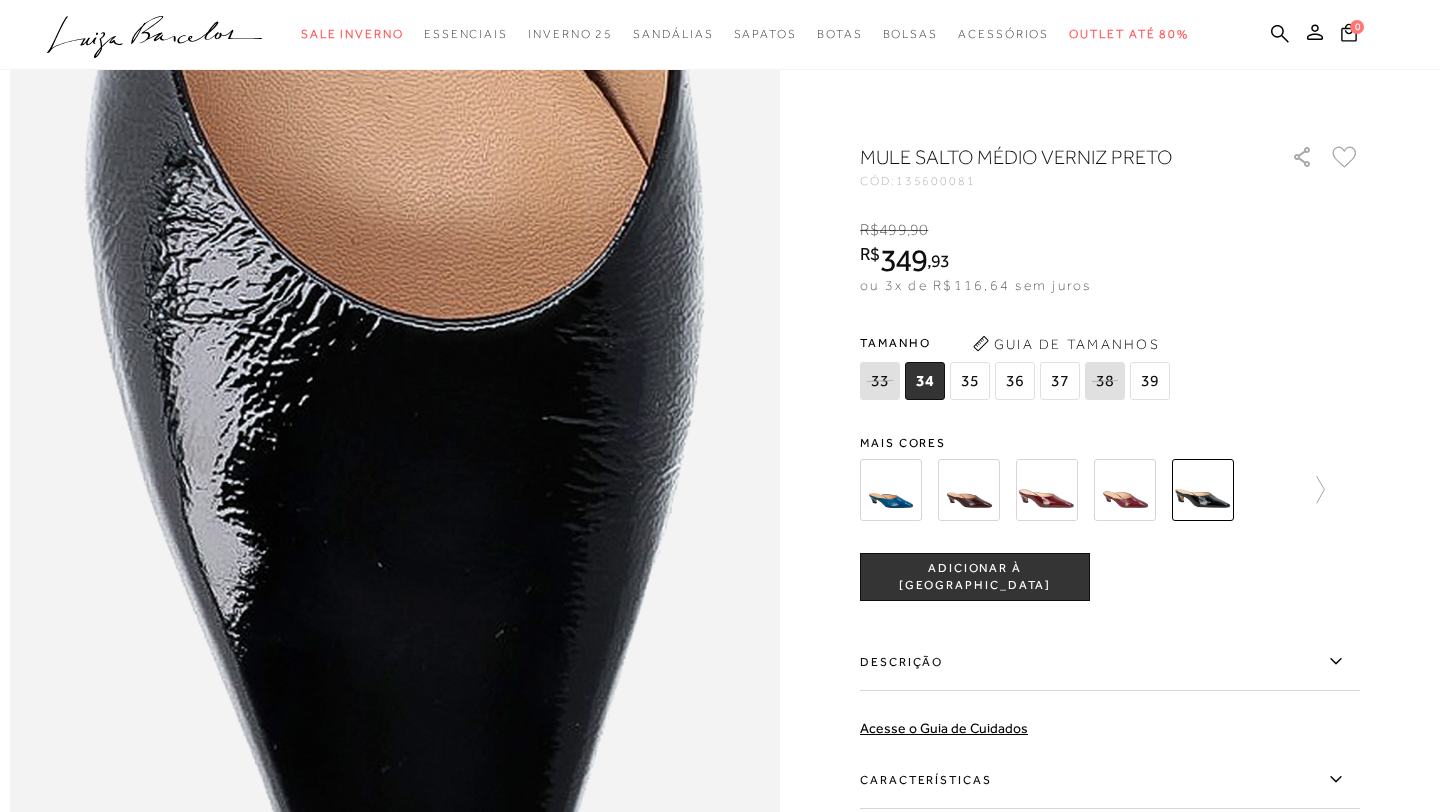 click at bounding box center (1069, 490) 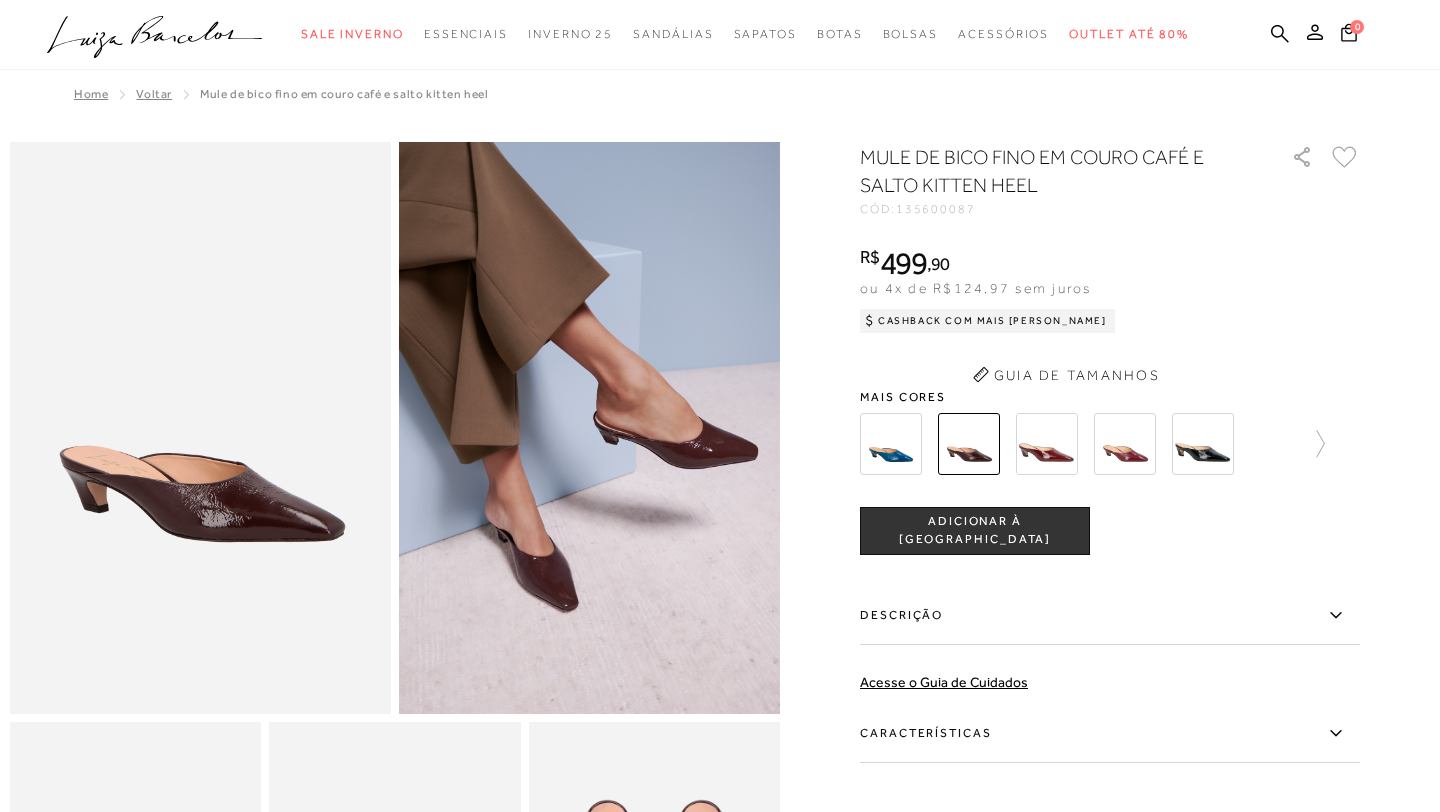 scroll, scrollTop: 0, scrollLeft: 0, axis: both 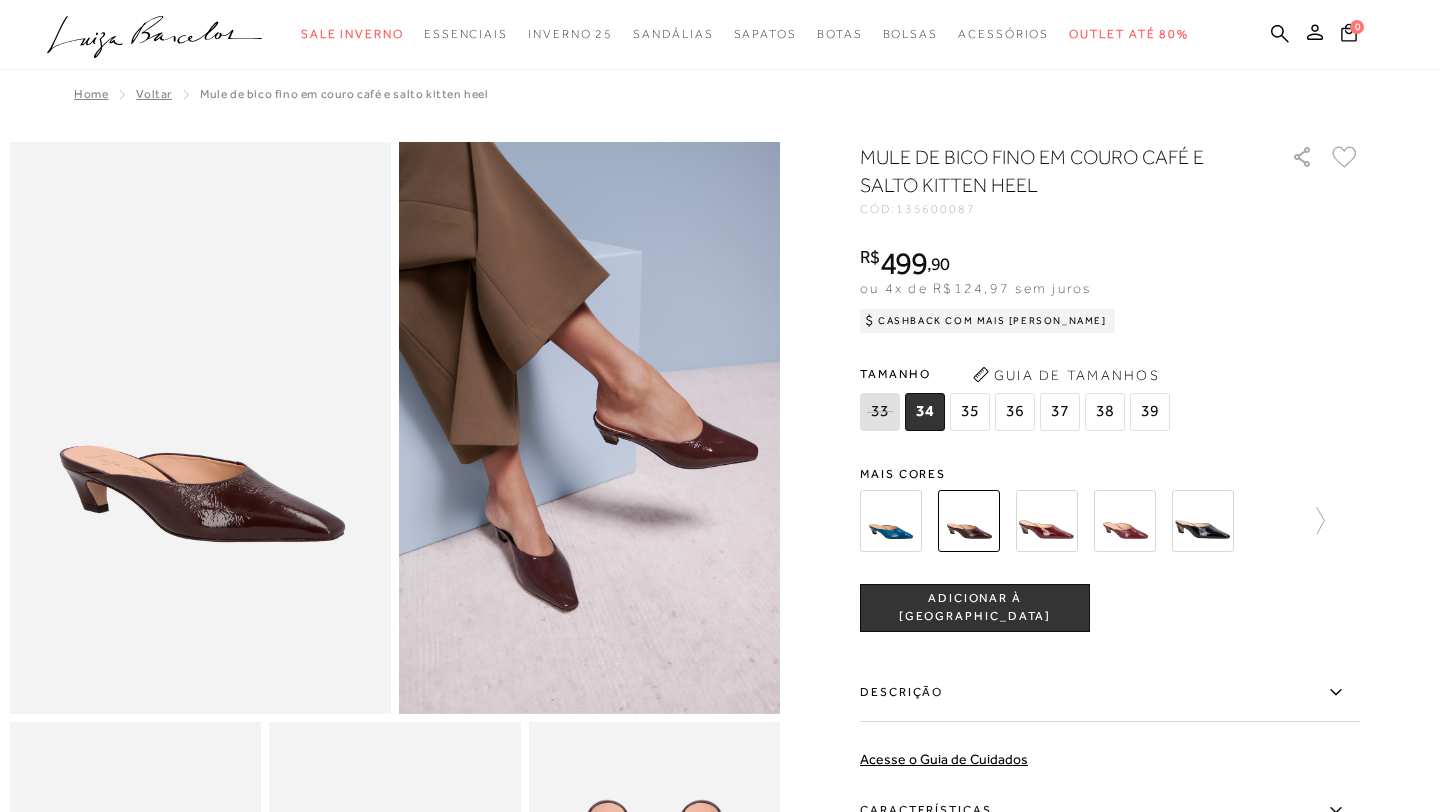 click at bounding box center [1047, 521] 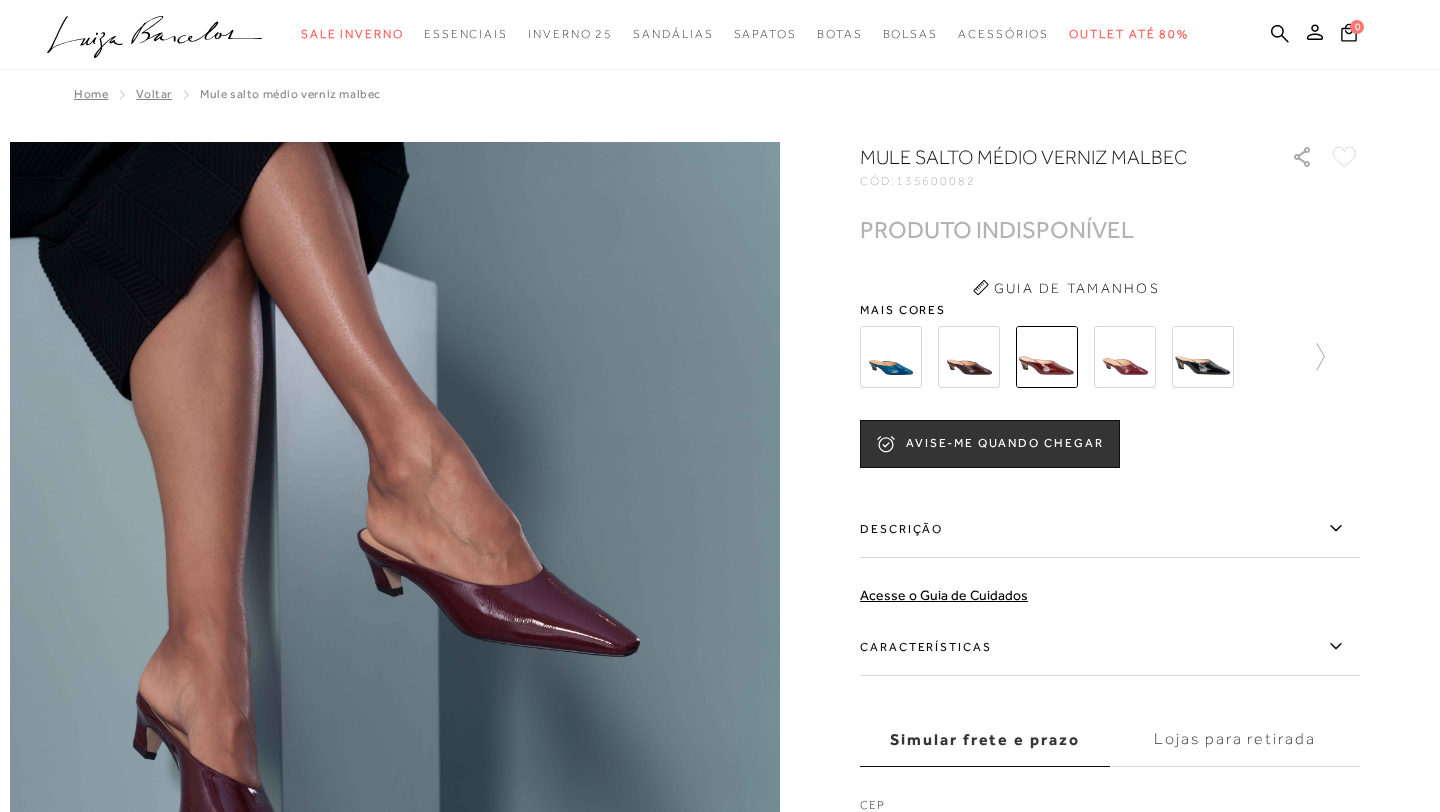 scroll, scrollTop: 0, scrollLeft: 0, axis: both 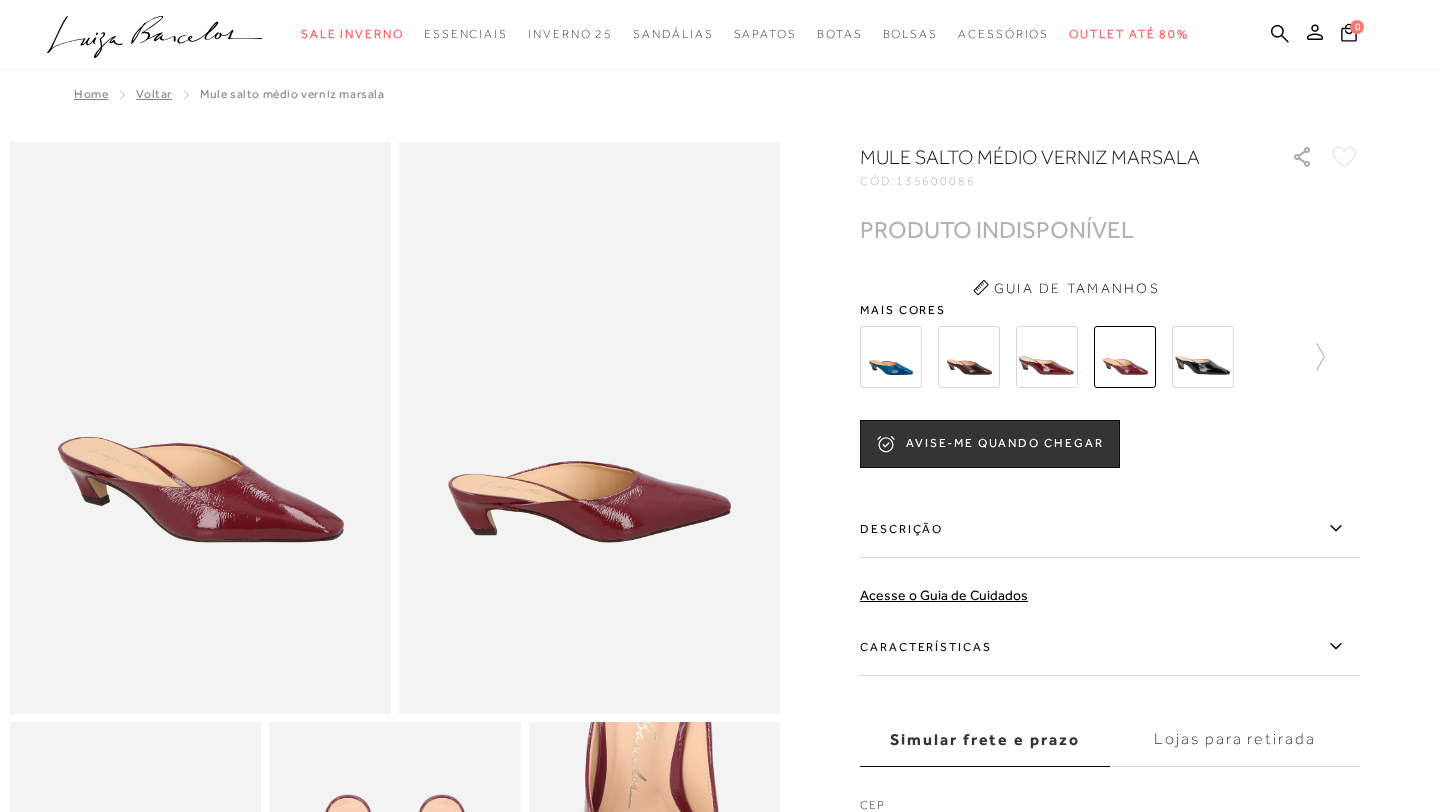 click at bounding box center [1203, 357] 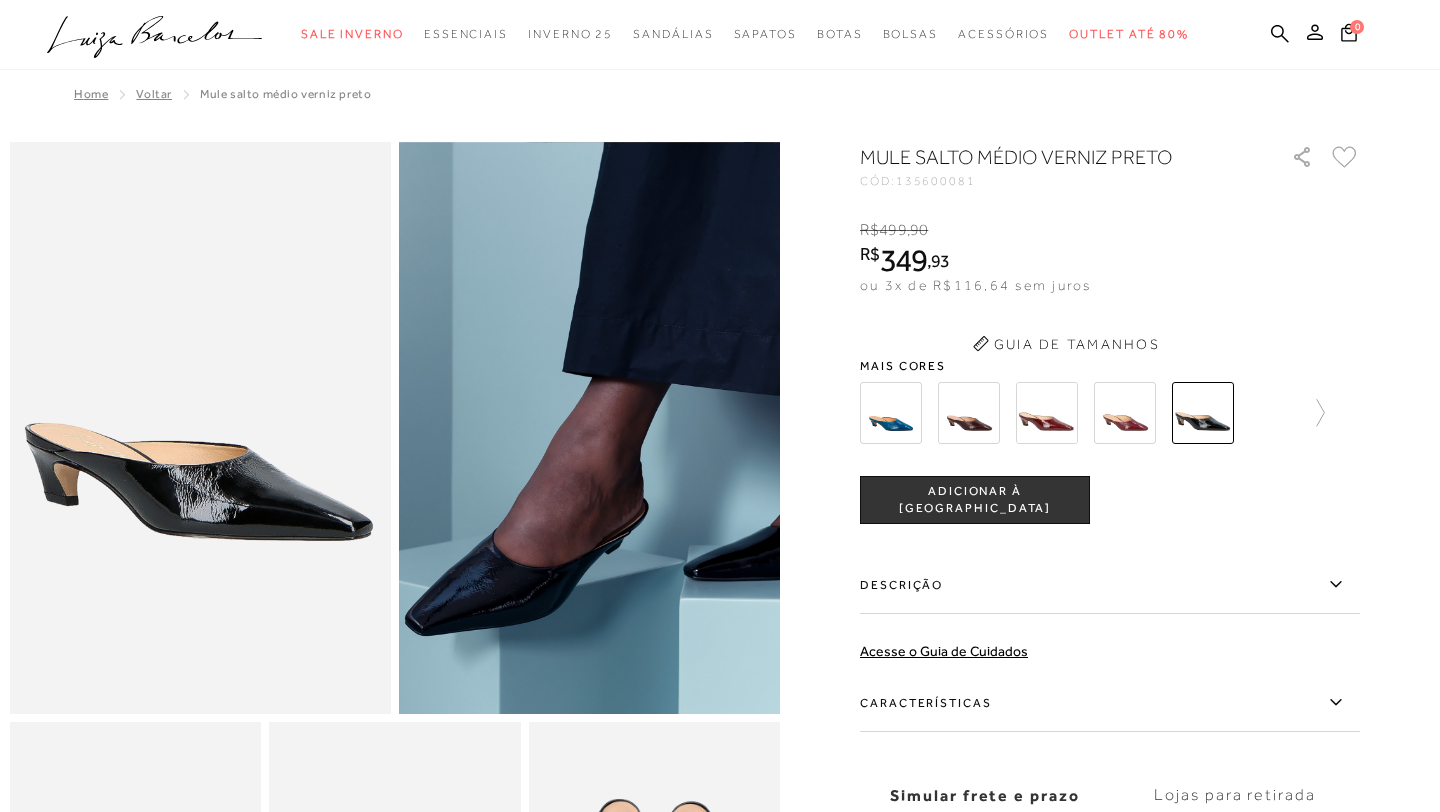 scroll, scrollTop: 0, scrollLeft: 0, axis: both 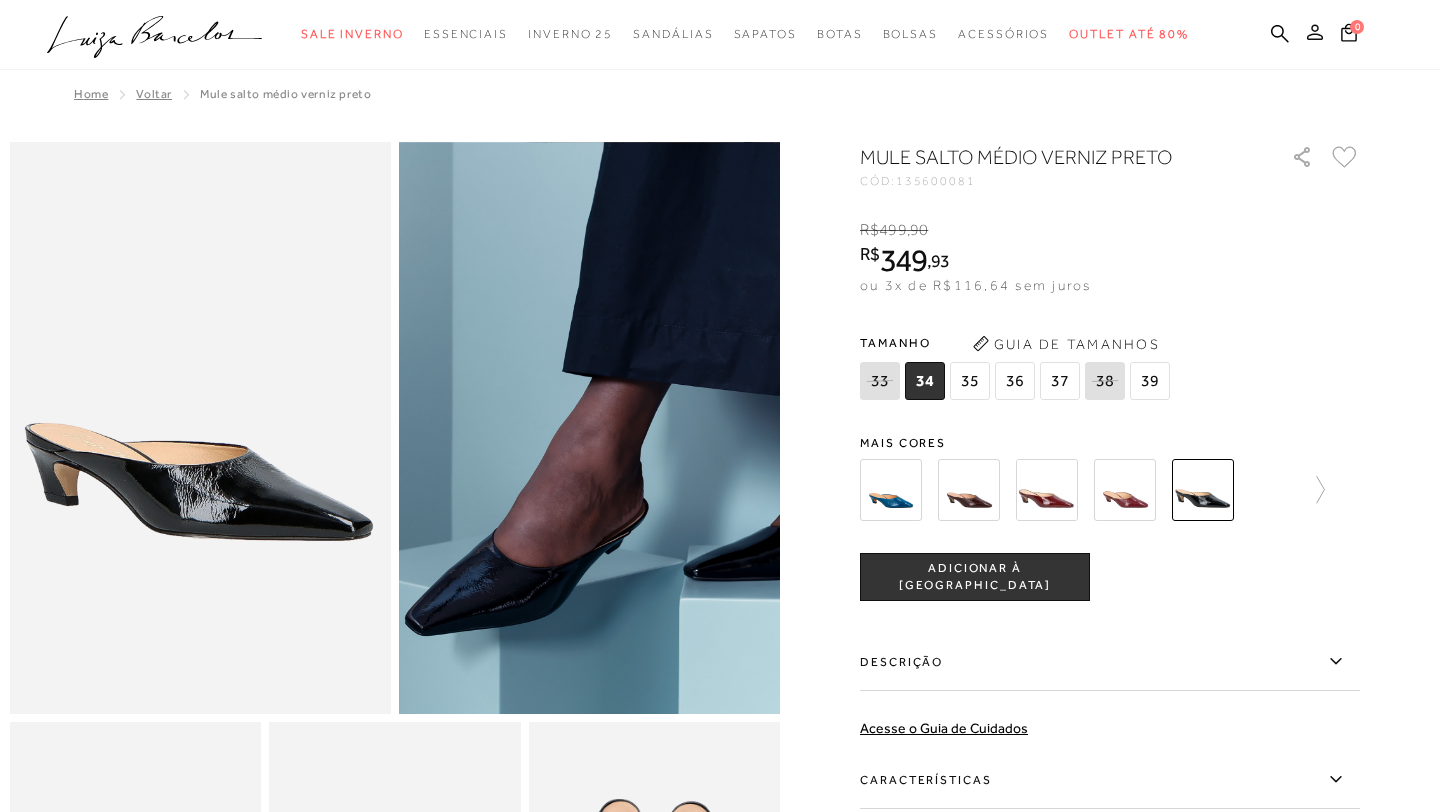 click 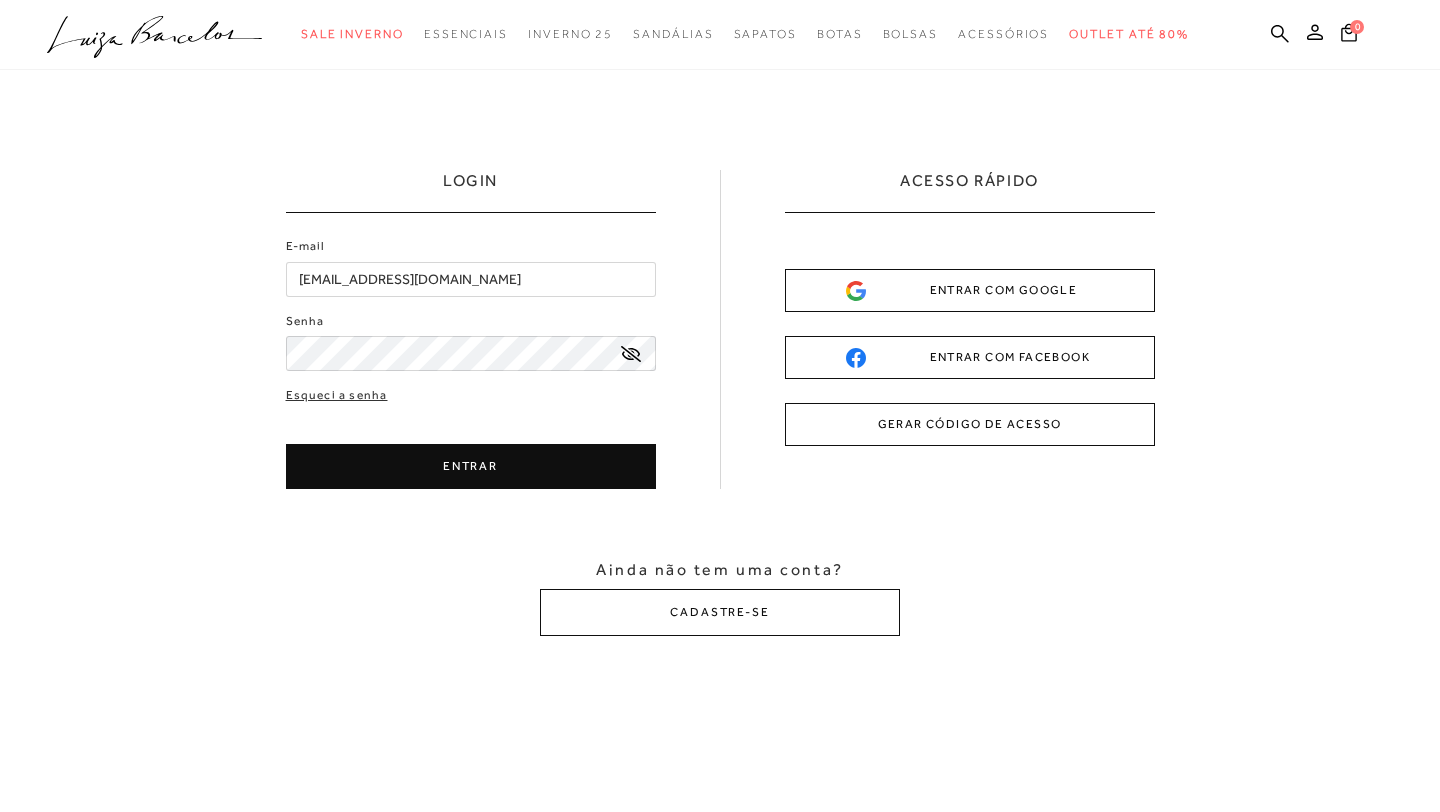 scroll, scrollTop: 0, scrollLeft: 0, axis: both 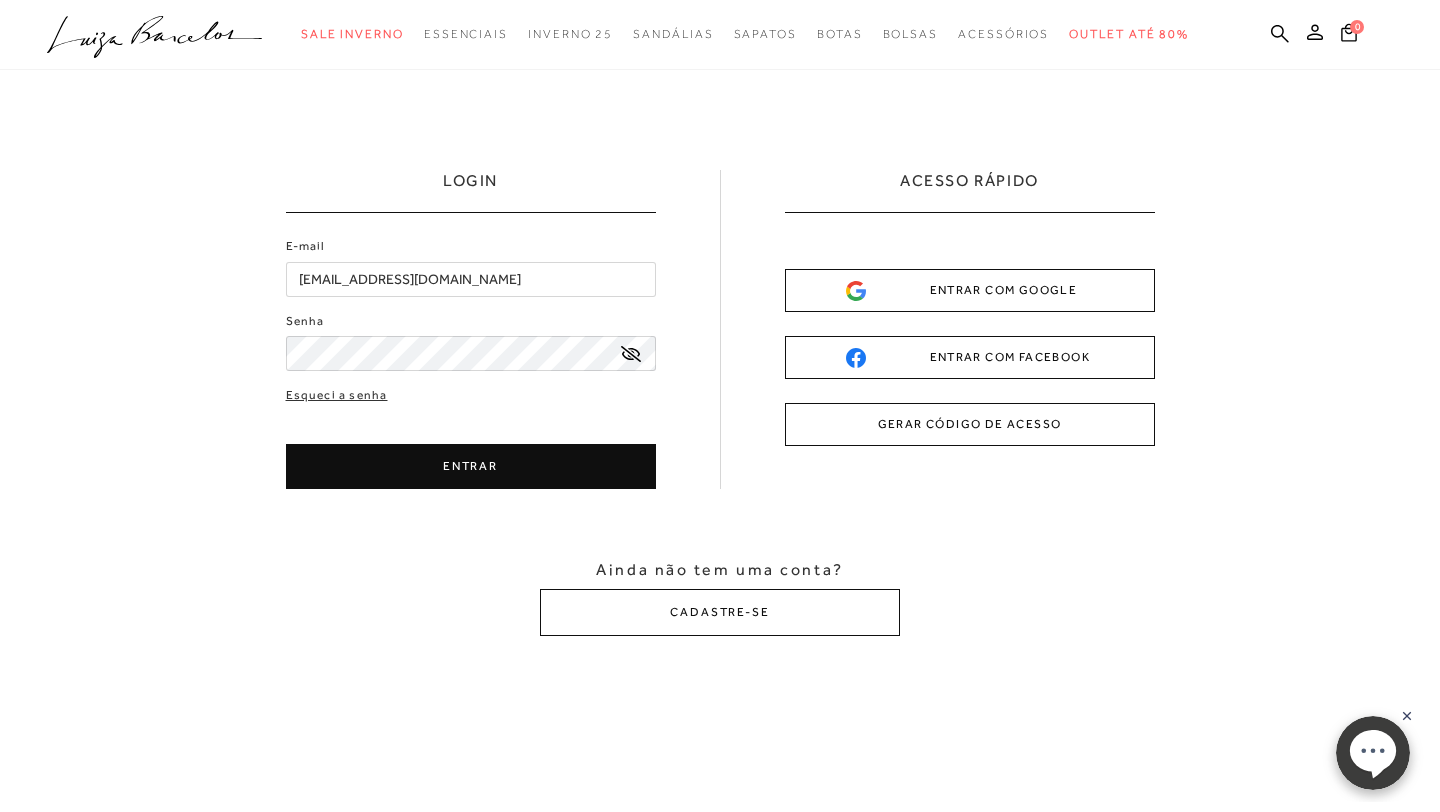 click on "ENTRAR COM GOOGLE" at bounding box center (970, 290) 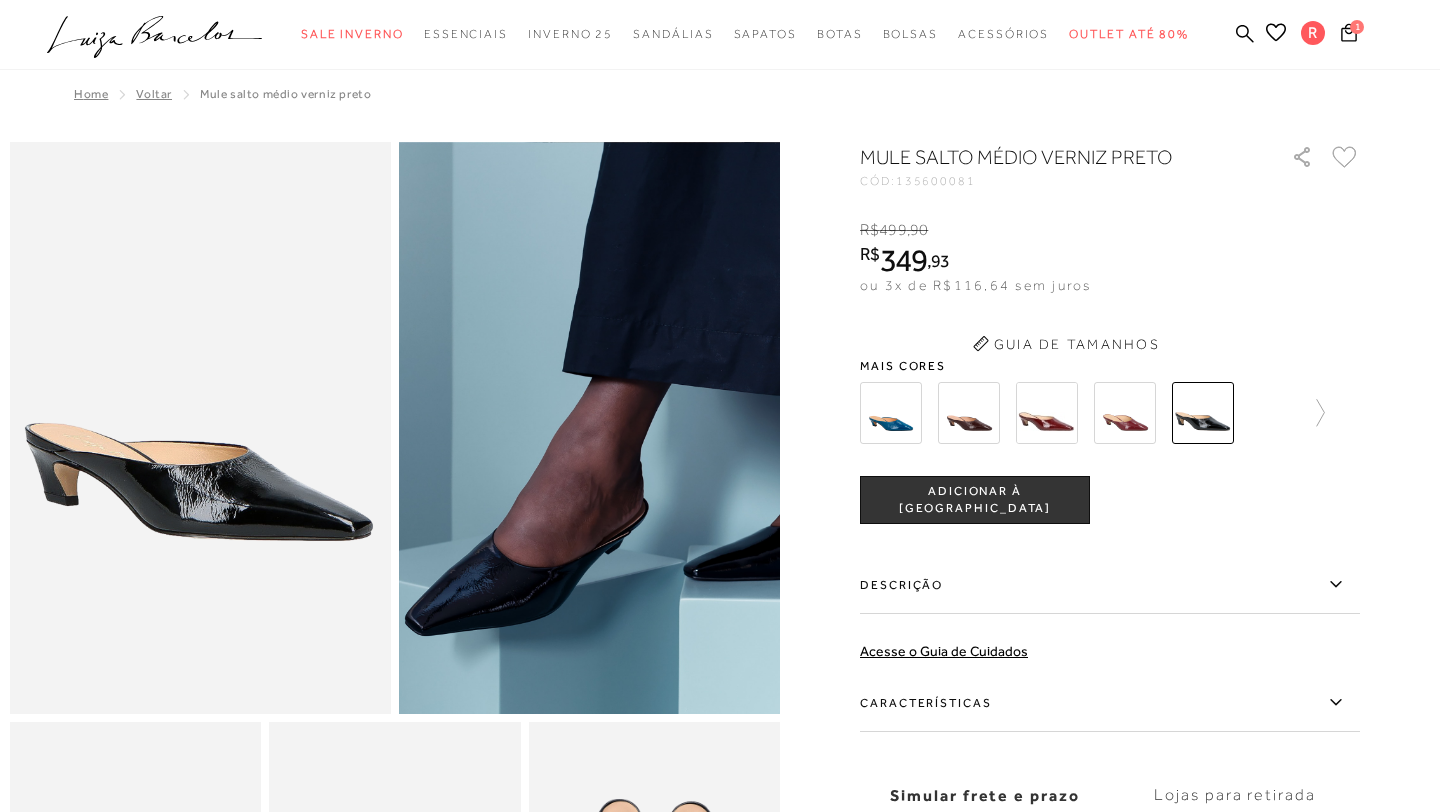 scroll, scrollTop: 0, scrollLeft: 0, axis: both 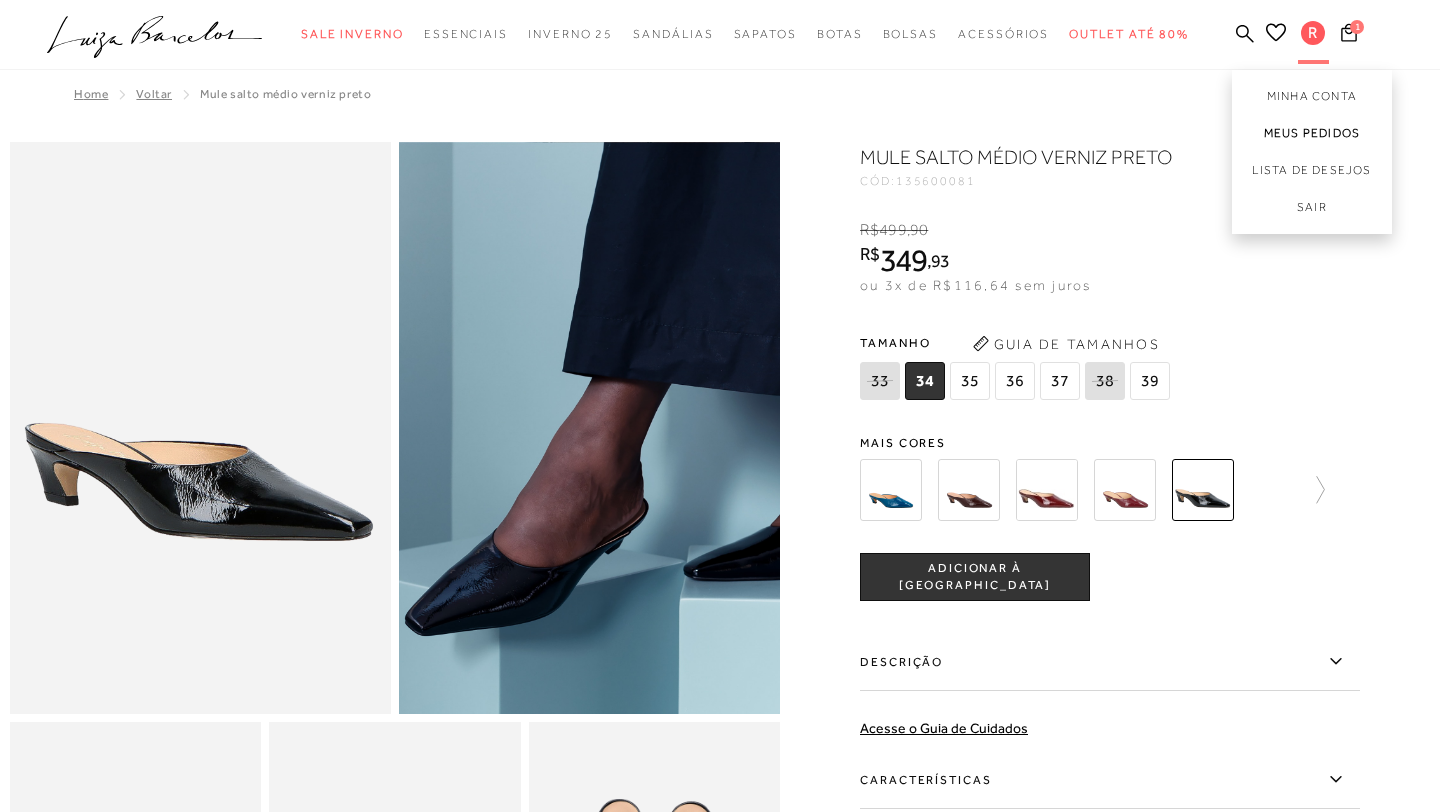 click on "Meus Pedidos" at bounding box center [1312, 133] 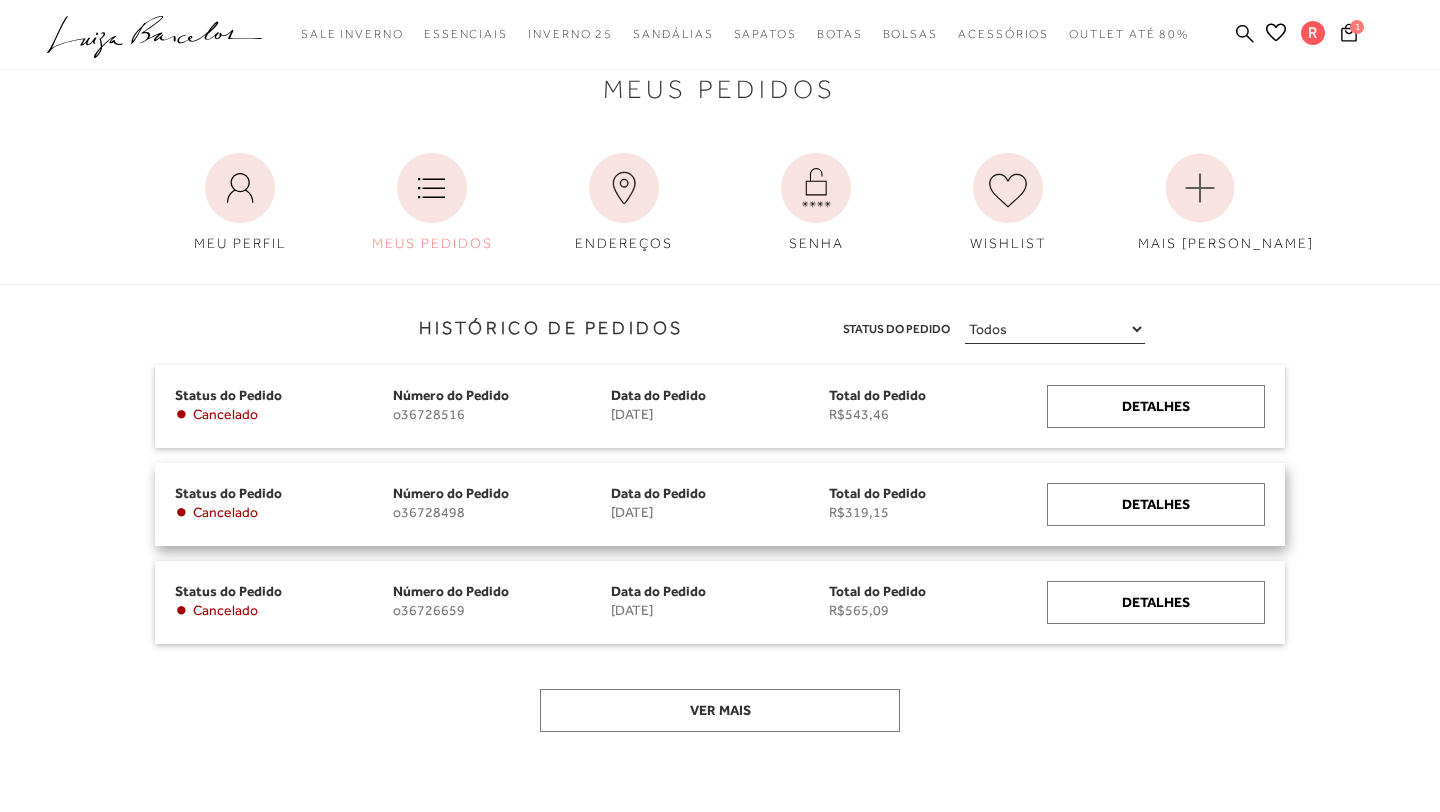 scroll, scrollTop: 78, scrollLeft: 0, axis: vertical 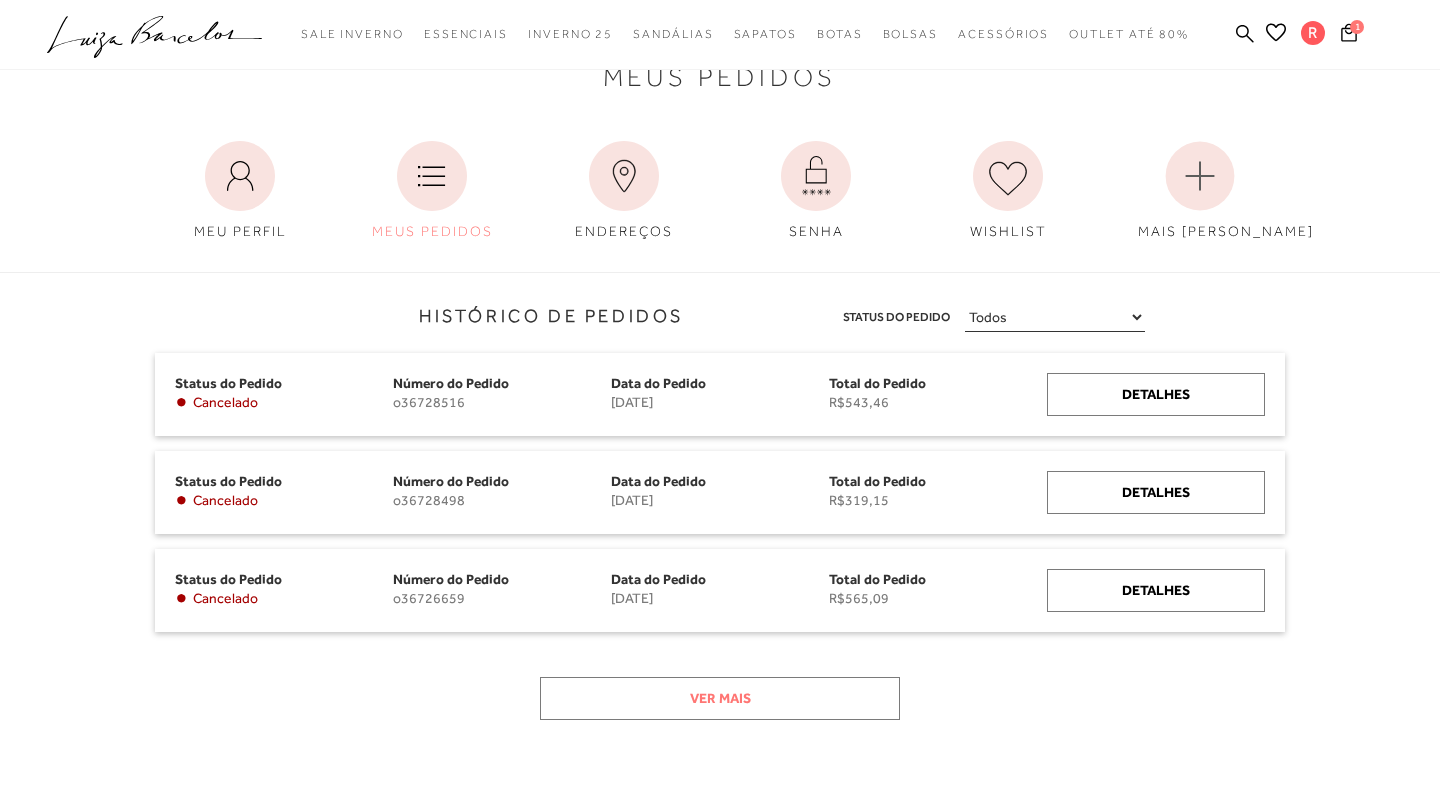 click on "Ver mais" at bounding box center (720, 698) 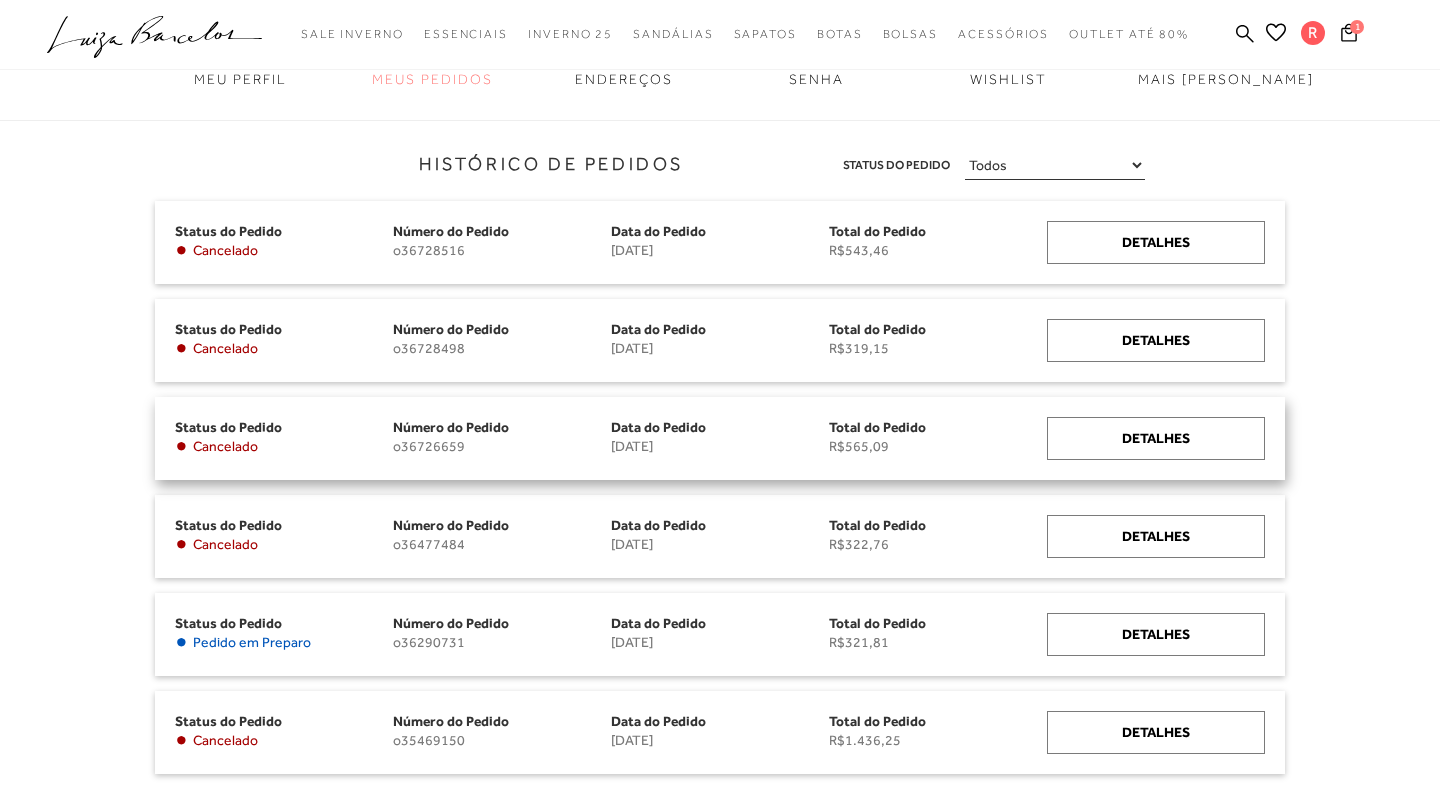 scroll, scrollTop: 238, scrollLeft: 0, axis: vertical 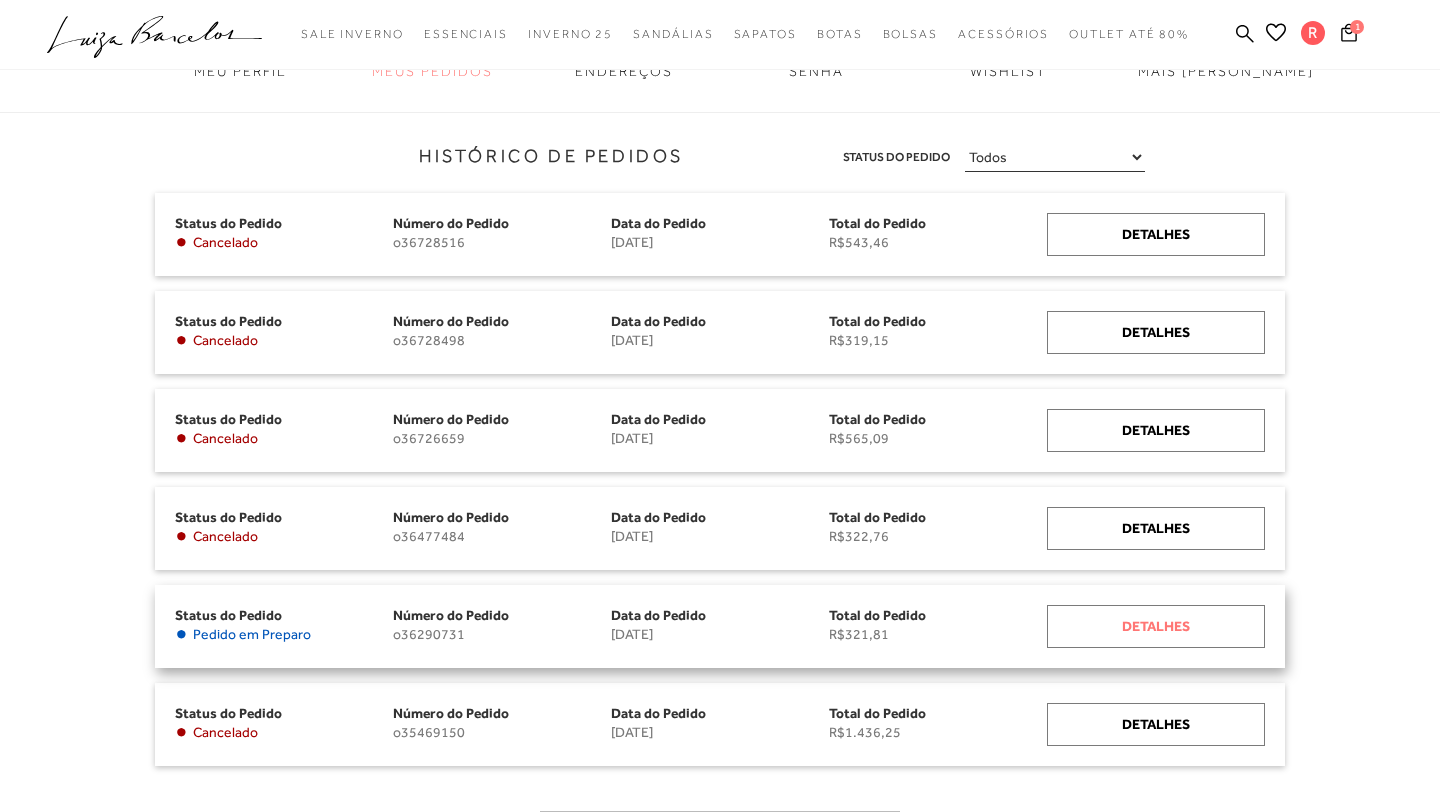 click on "Detalhes" at bounding box center (1156, 626) 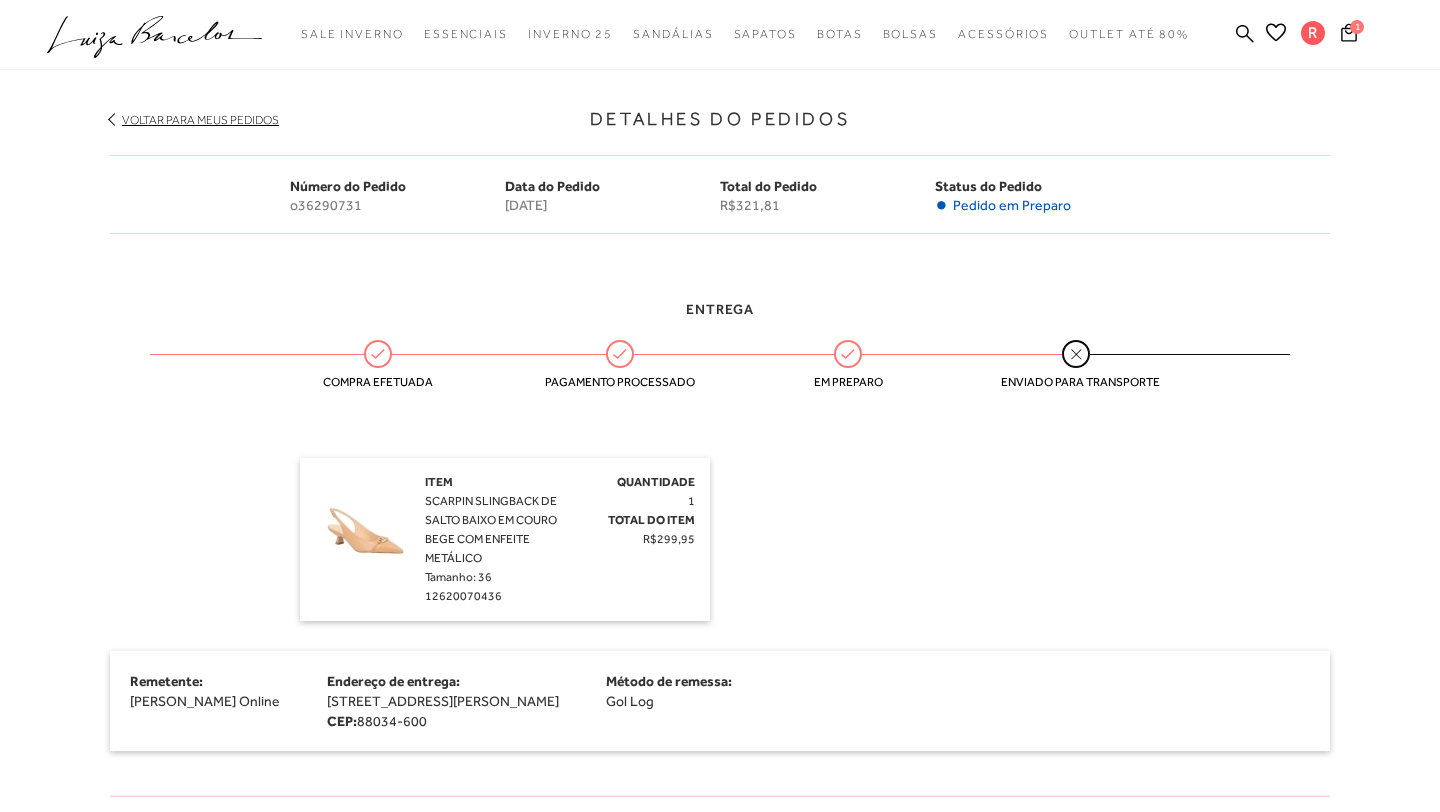 scroll, scrollTop: 273, scrollLeft: 0, axis: vertical 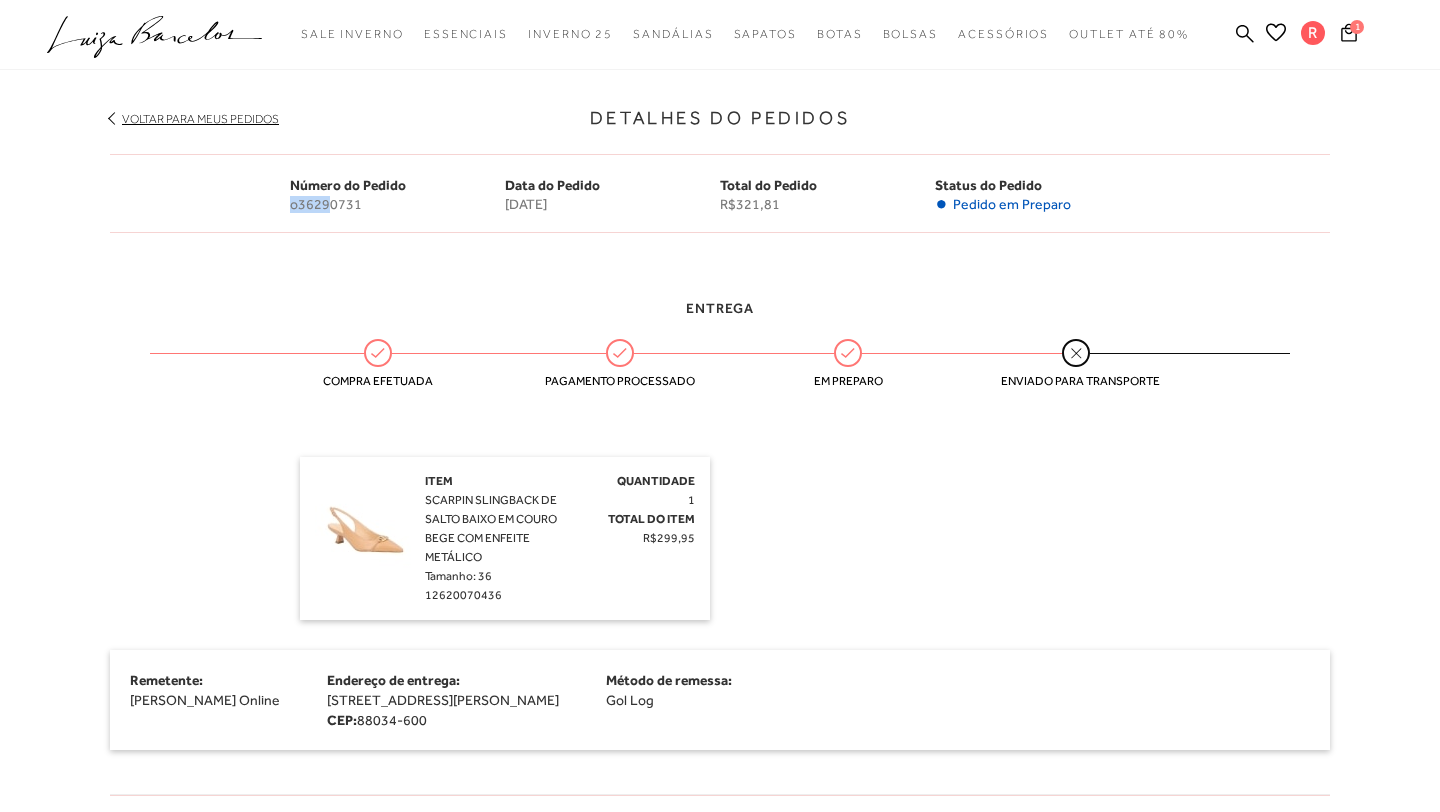 drag, startPoint x: 290, startPoint y: 203, endPoint x: 332, endPoint y: 208, distance: 42.296574 